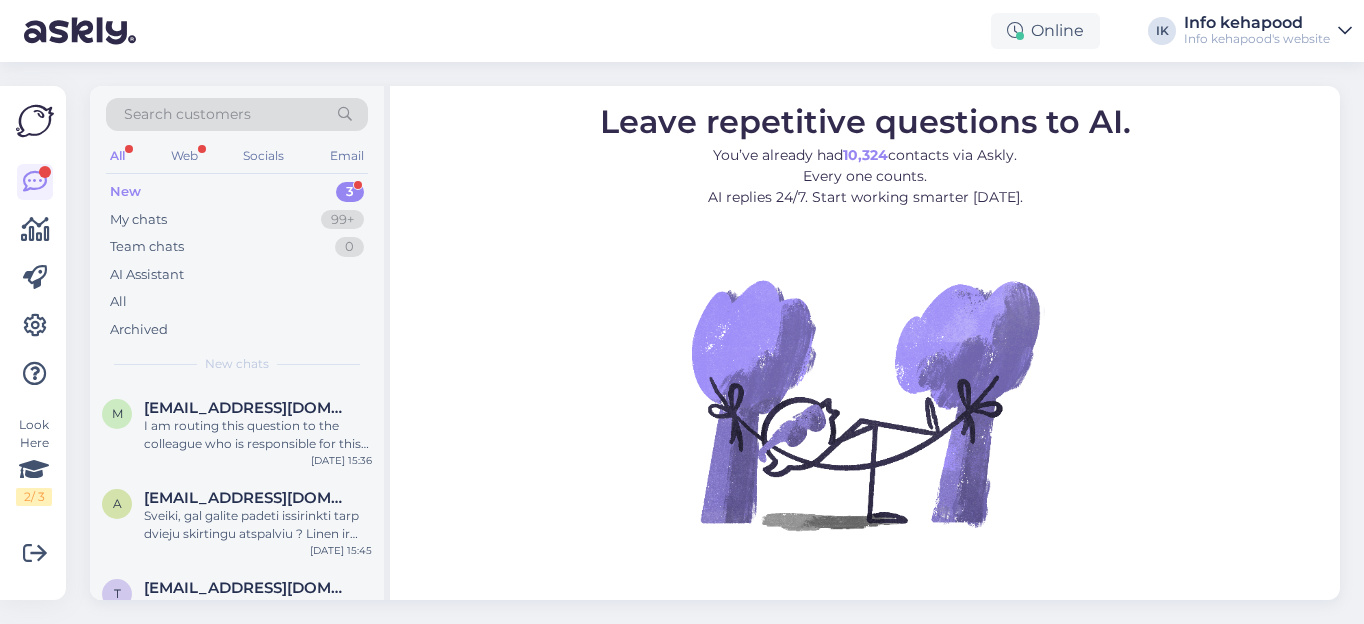scroll, scrollTop: 0, scrollLeft: 0, axis: both 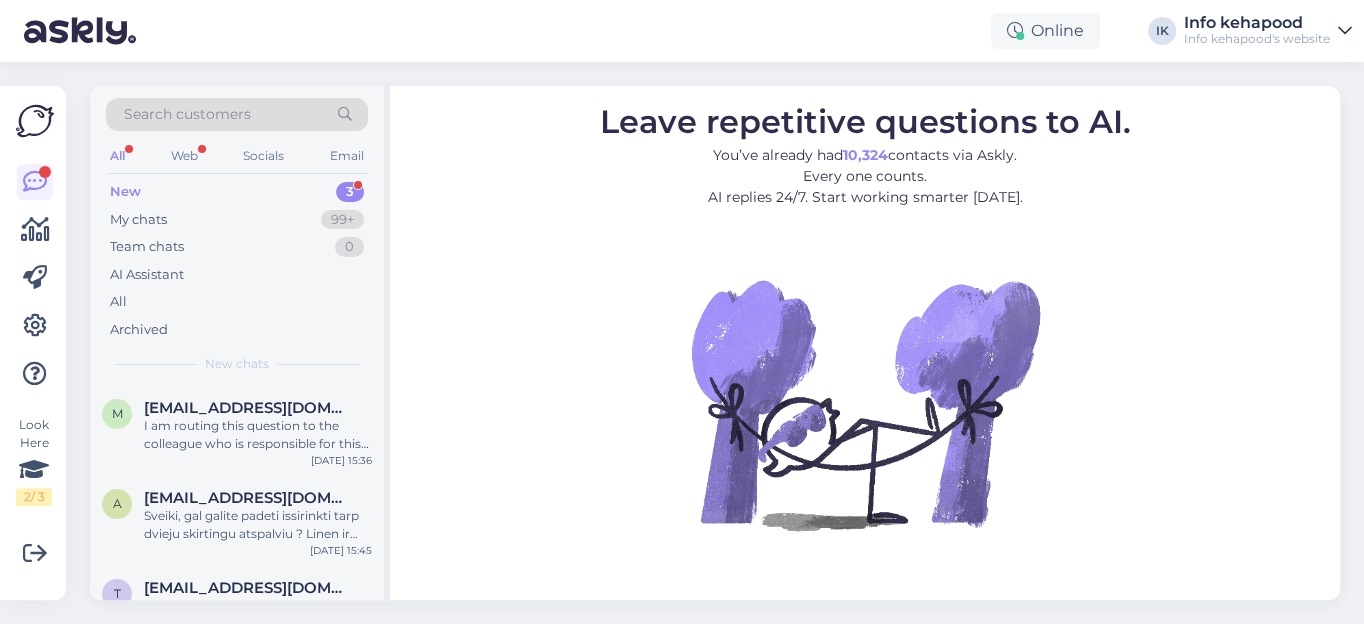 click on "New" at bounding box center (125, 192) 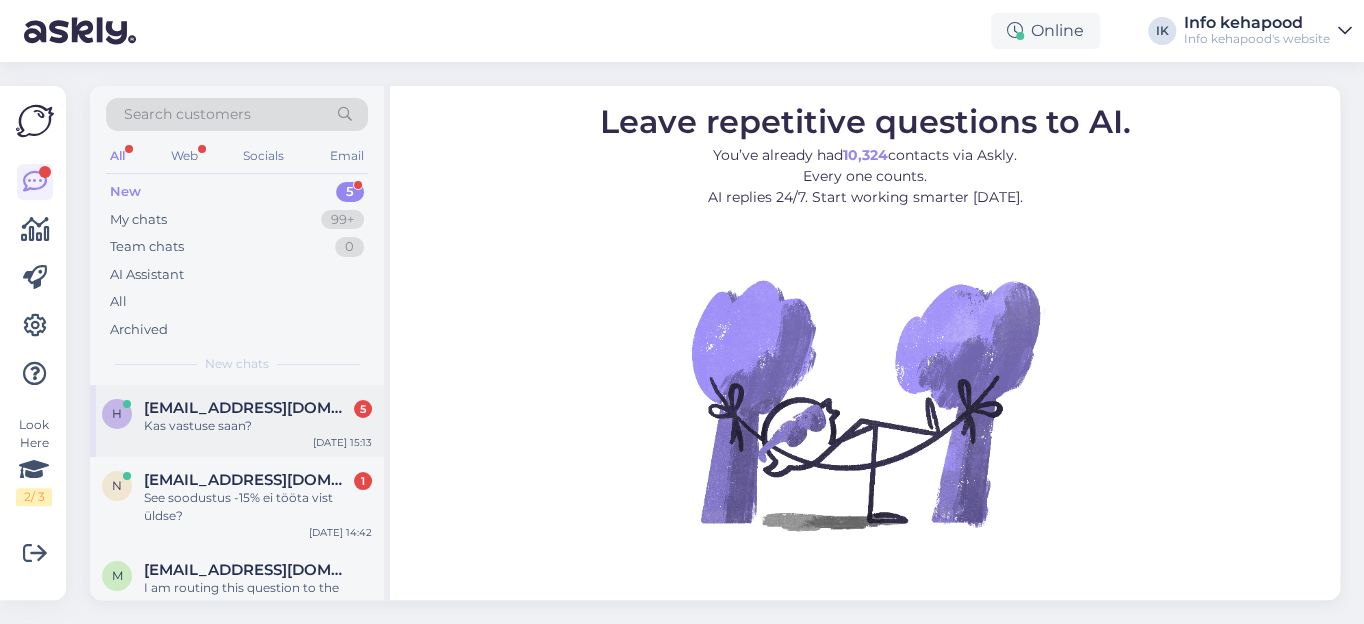 click on "Kas vastuse saan?" at bounding box center (258, 426) 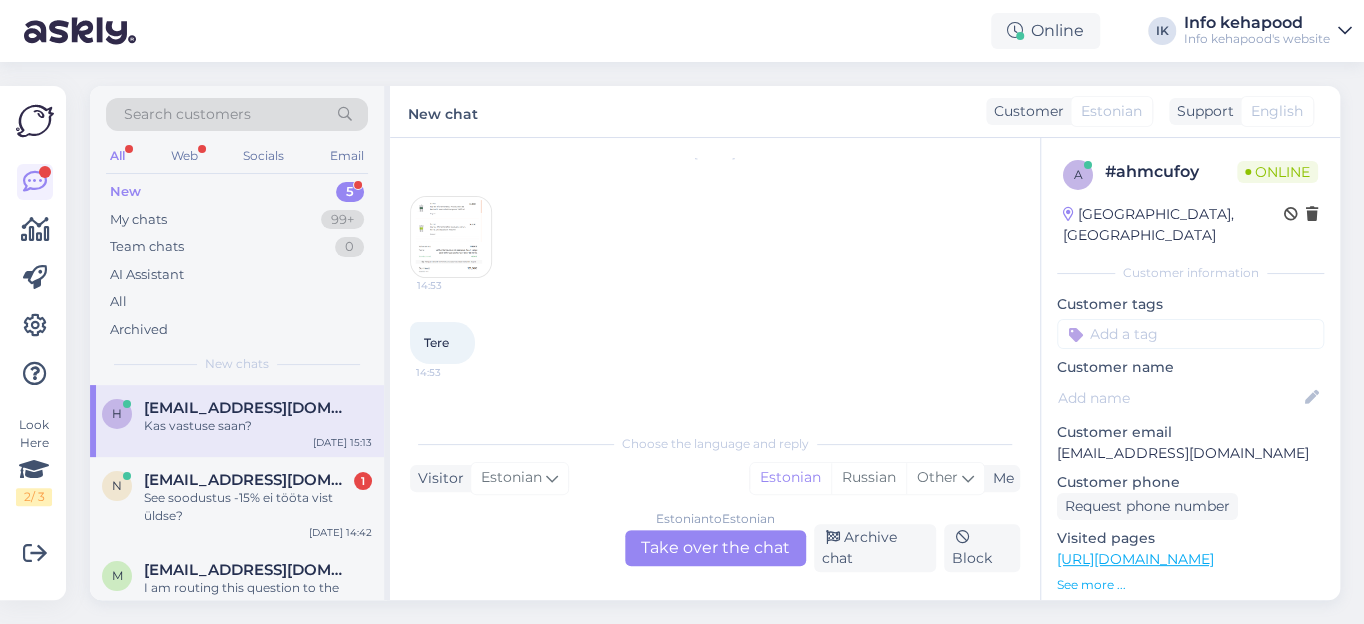 scroll, scrollTop: 0, scrollLeft: 0, axis: both 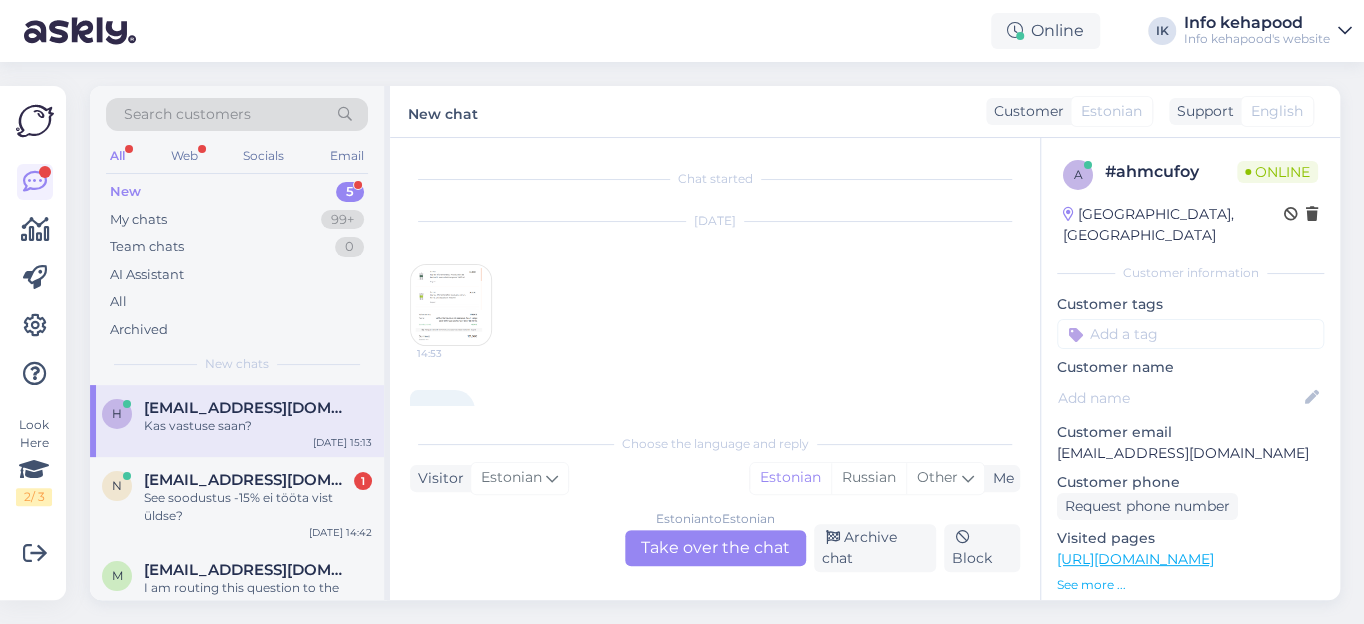 click at bounding box center [451, 305] 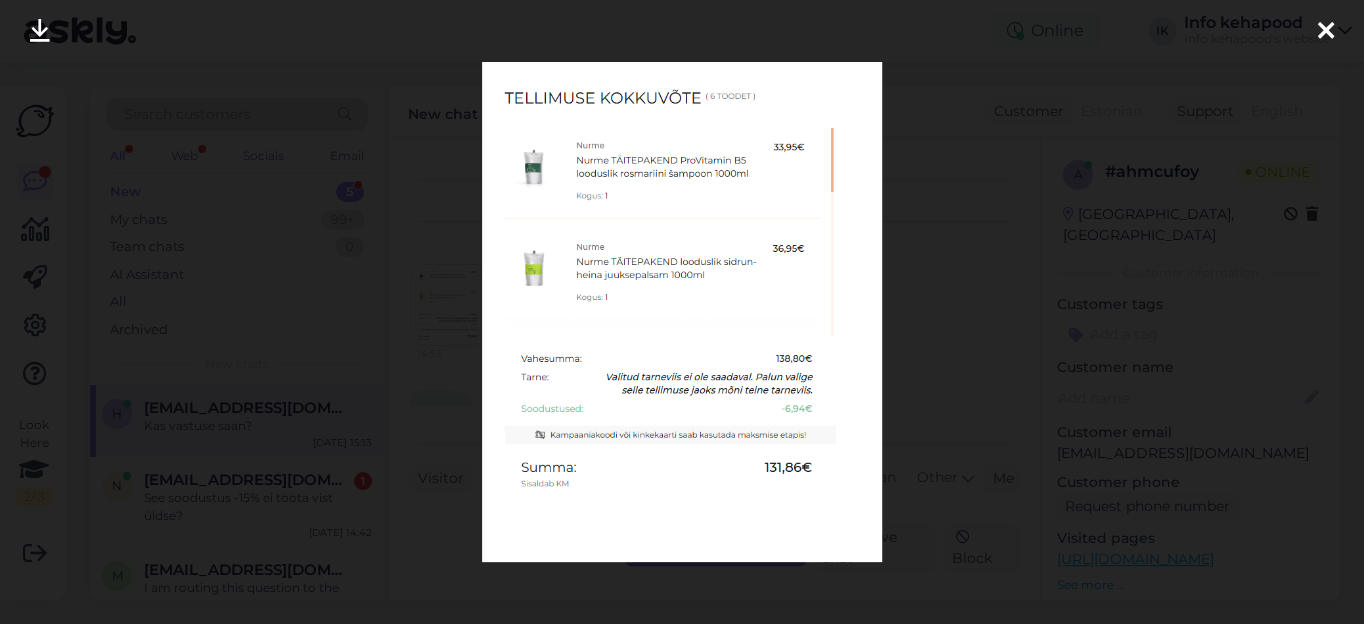click at bounding box center (1326, 32) 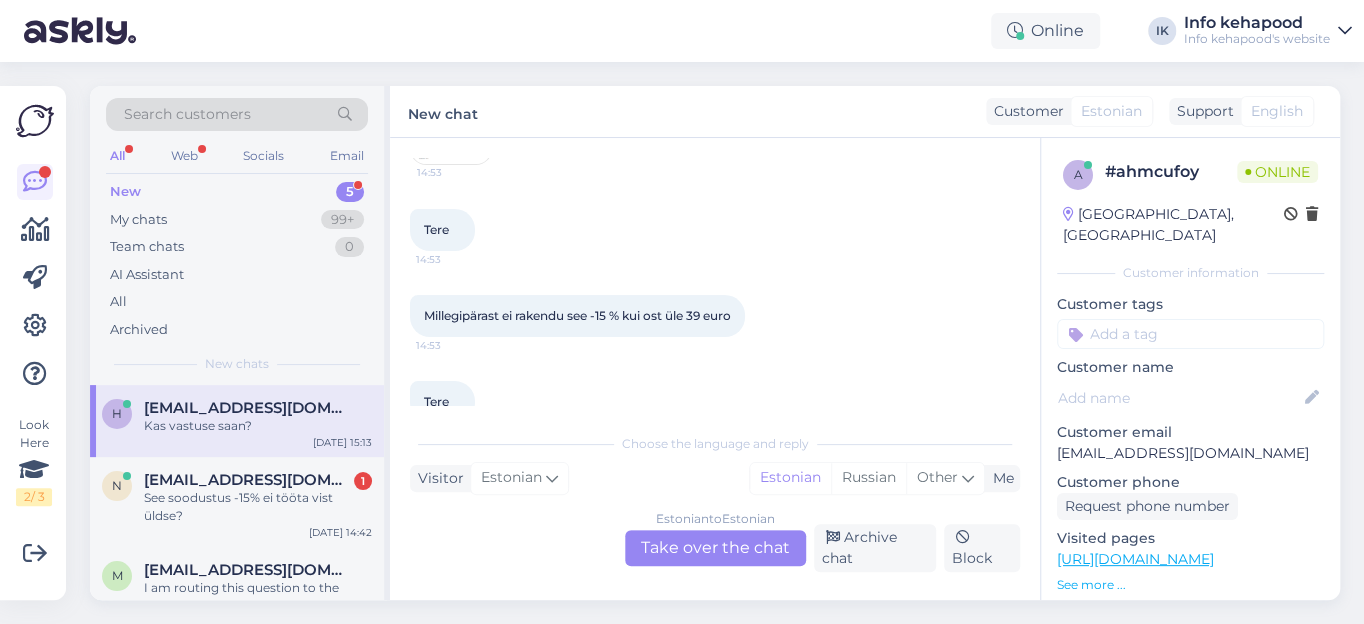 scroll, scrollTop: 305, scrollLeft: 0, axis: vertical 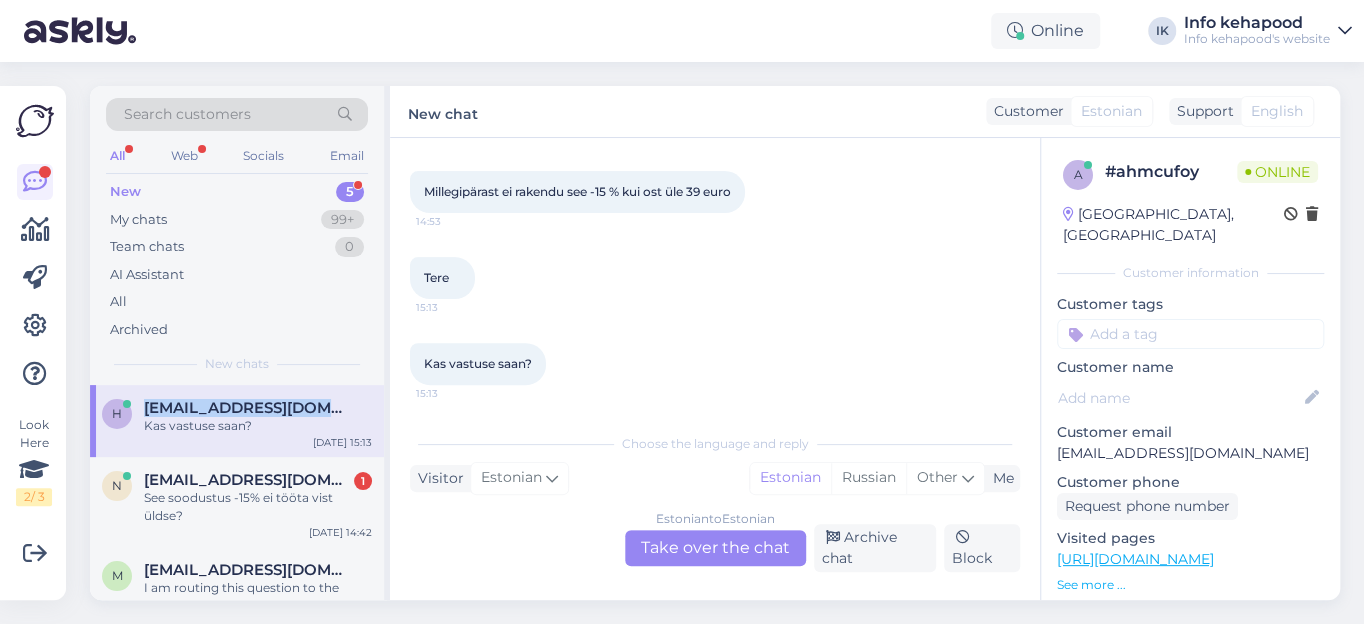 drag, startPoint x: 148, startPoint y: 404, endPoint x: 330, endPoint y: 407, distance: 182.02472 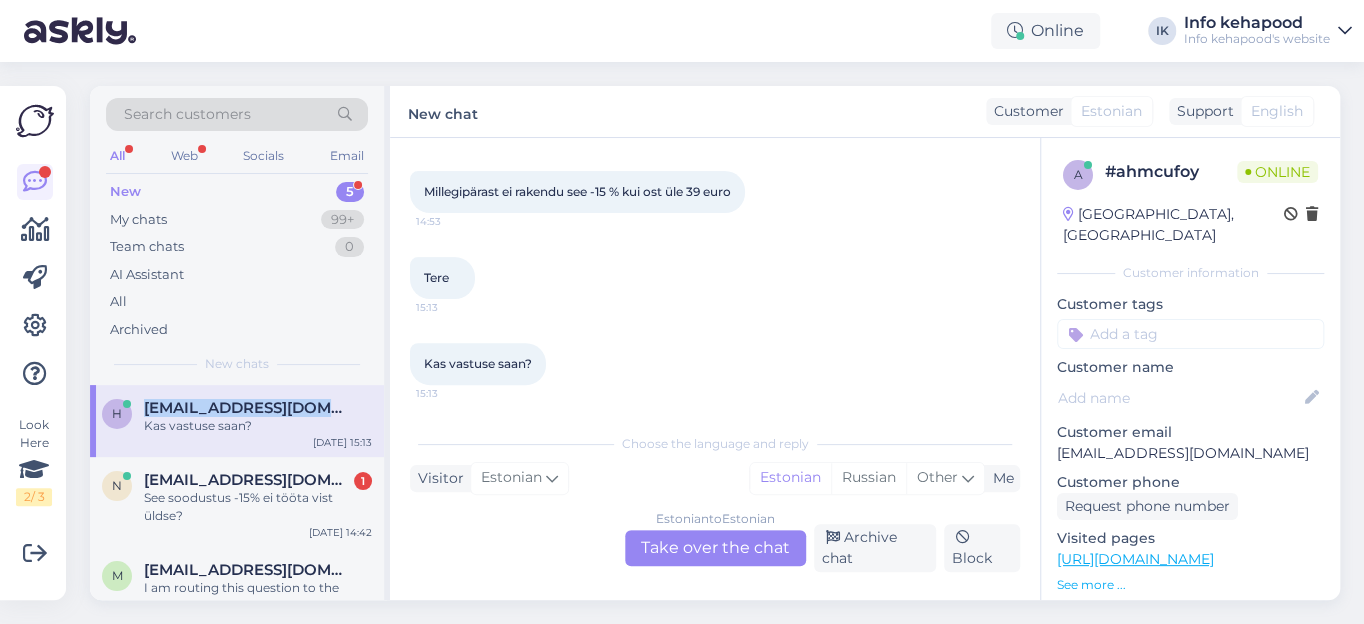 click on "[EMAIL_ADDRESS][DOMAIN_NAME]" at bounding box center (258, 408) 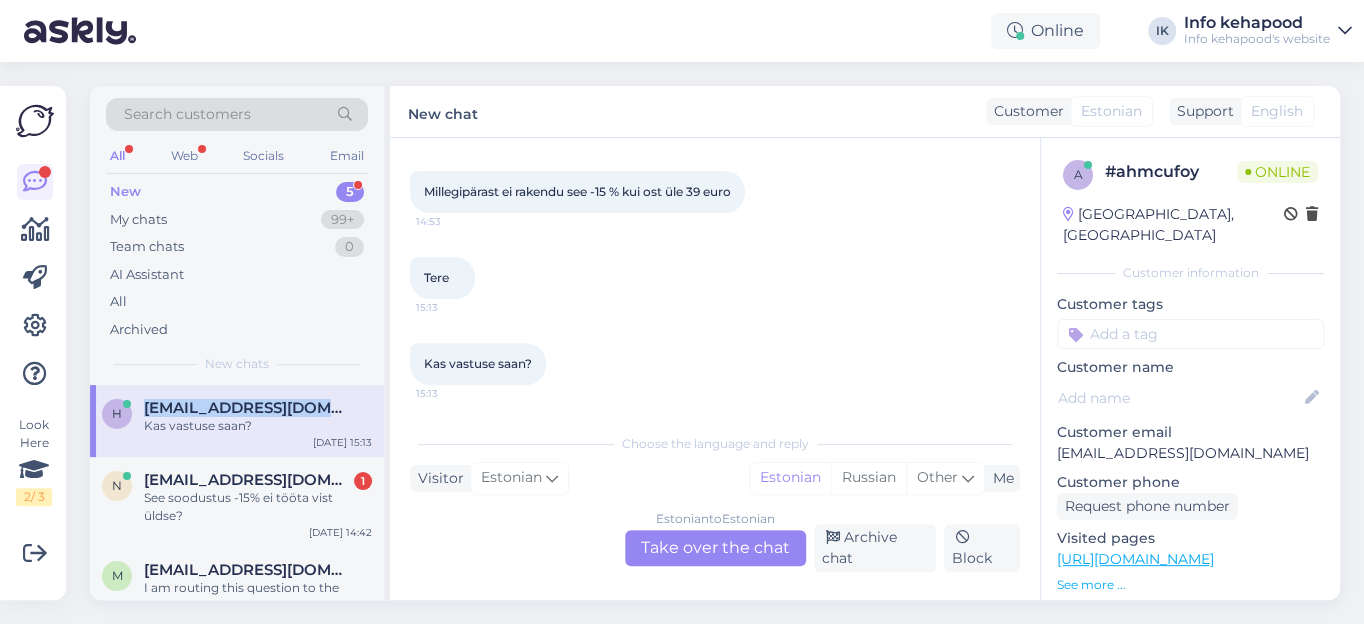 scroll, scrollTop: 0, scrollLeft: 0, axis: both 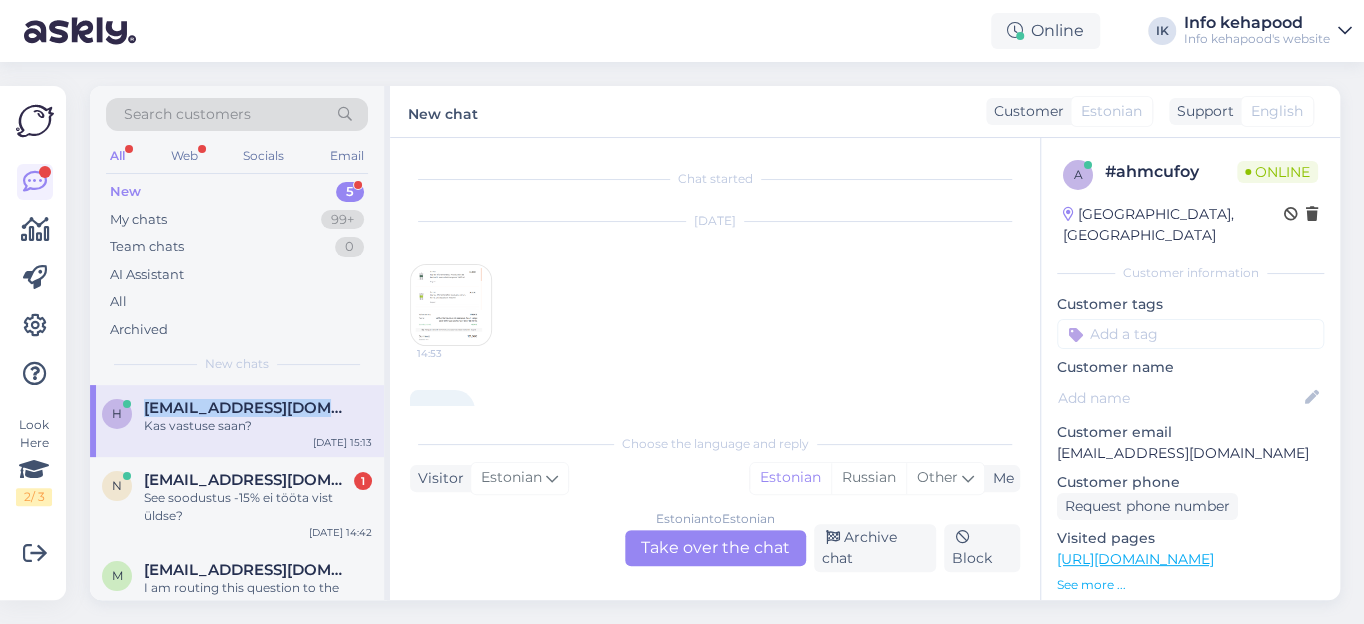 copy on "[EMAIL_ADDRESS][DOMAIN_NAME]" 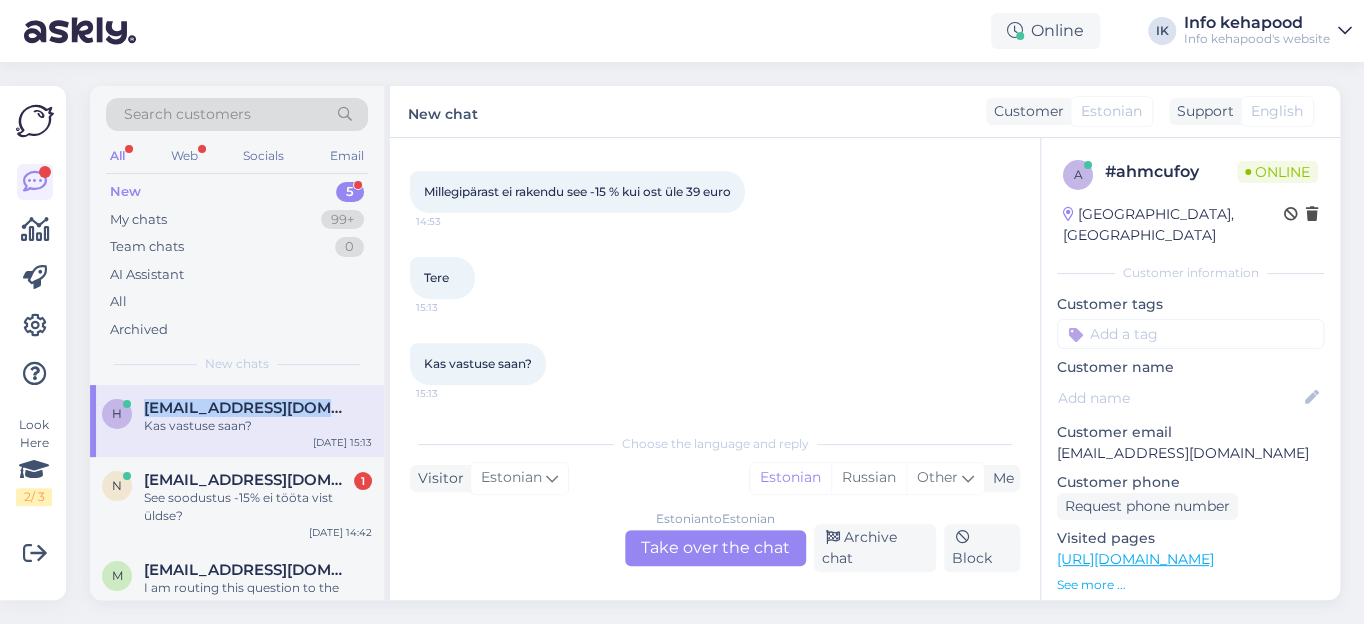 scroll, scrollTop: 0, scrollLeft: 0, axis: both 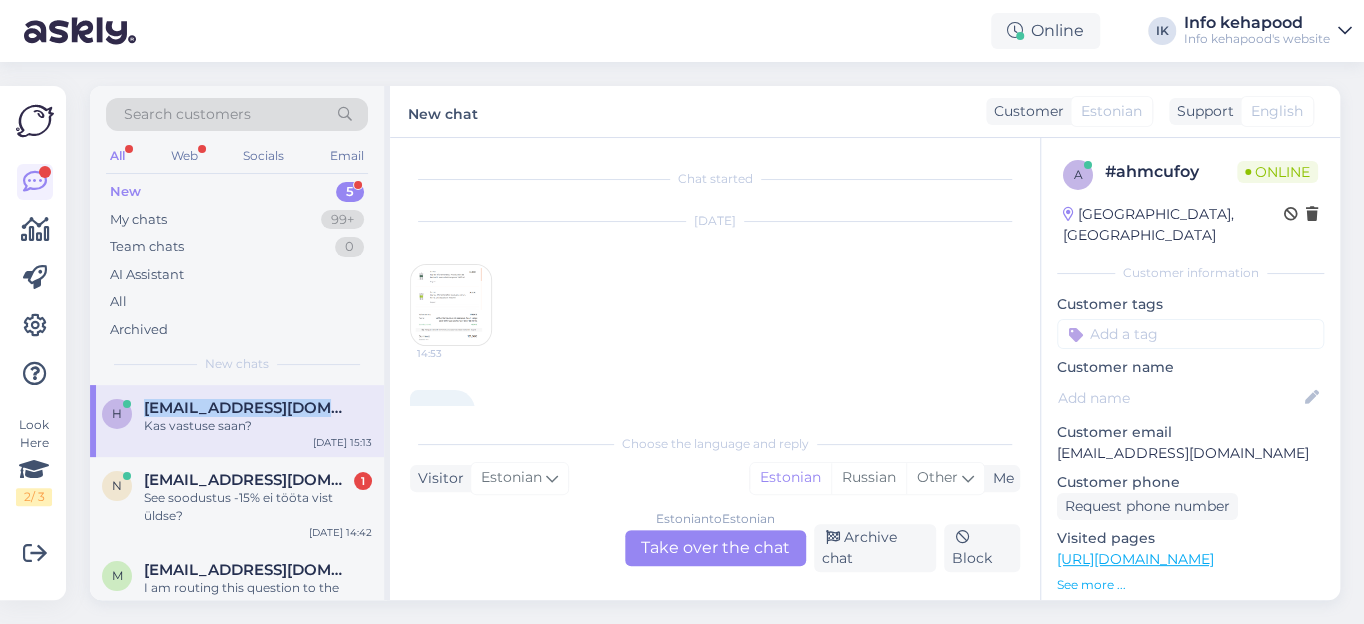 click at bounding box center (451, 305) 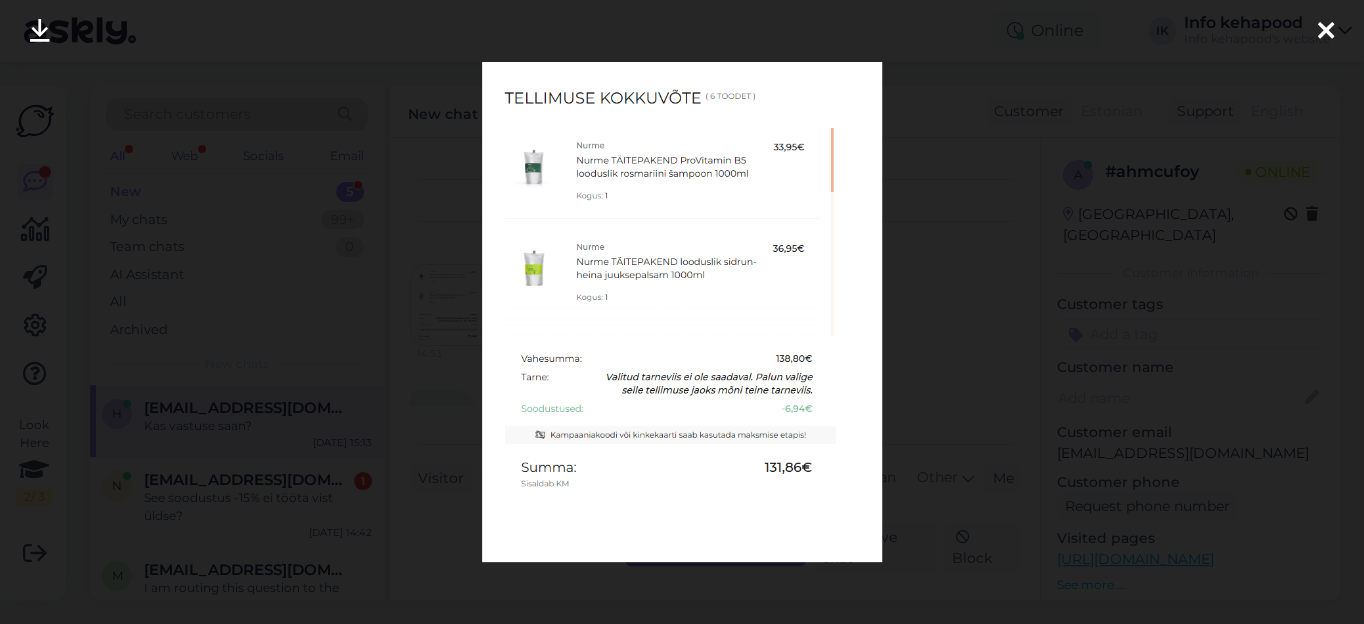 click at bounding box center [1326, 32] 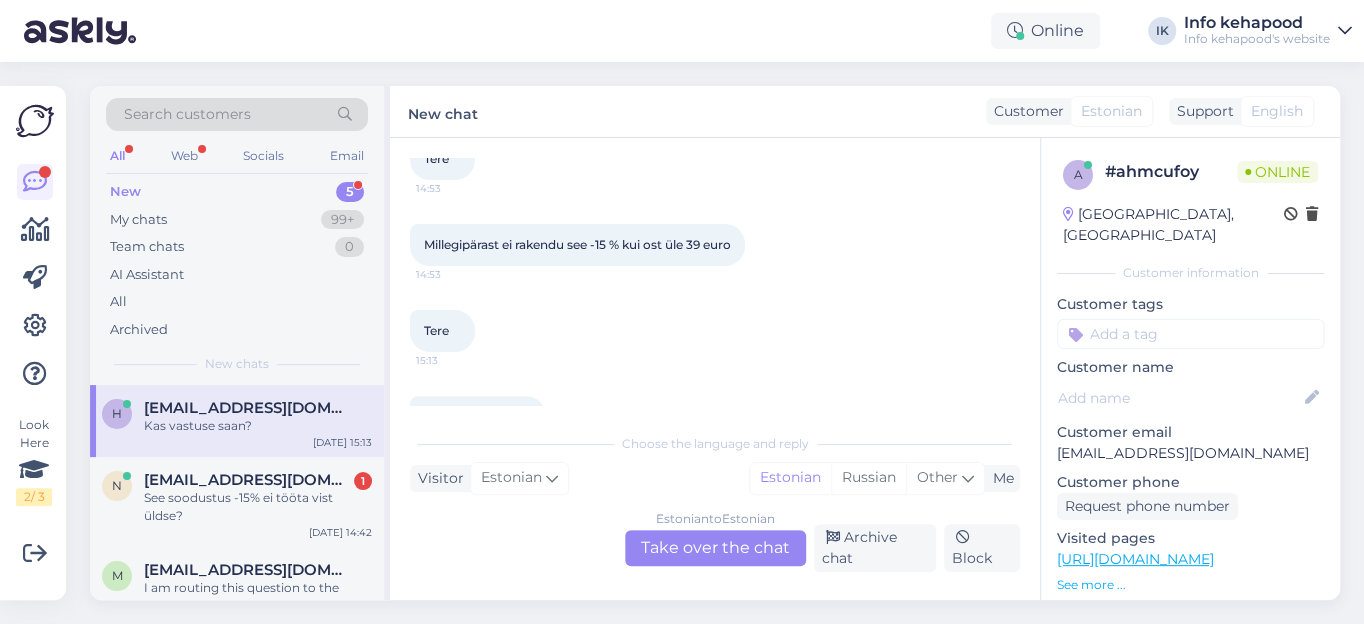 scroll, scrollTop: 305, scrollLeft: 0, axis: vertical 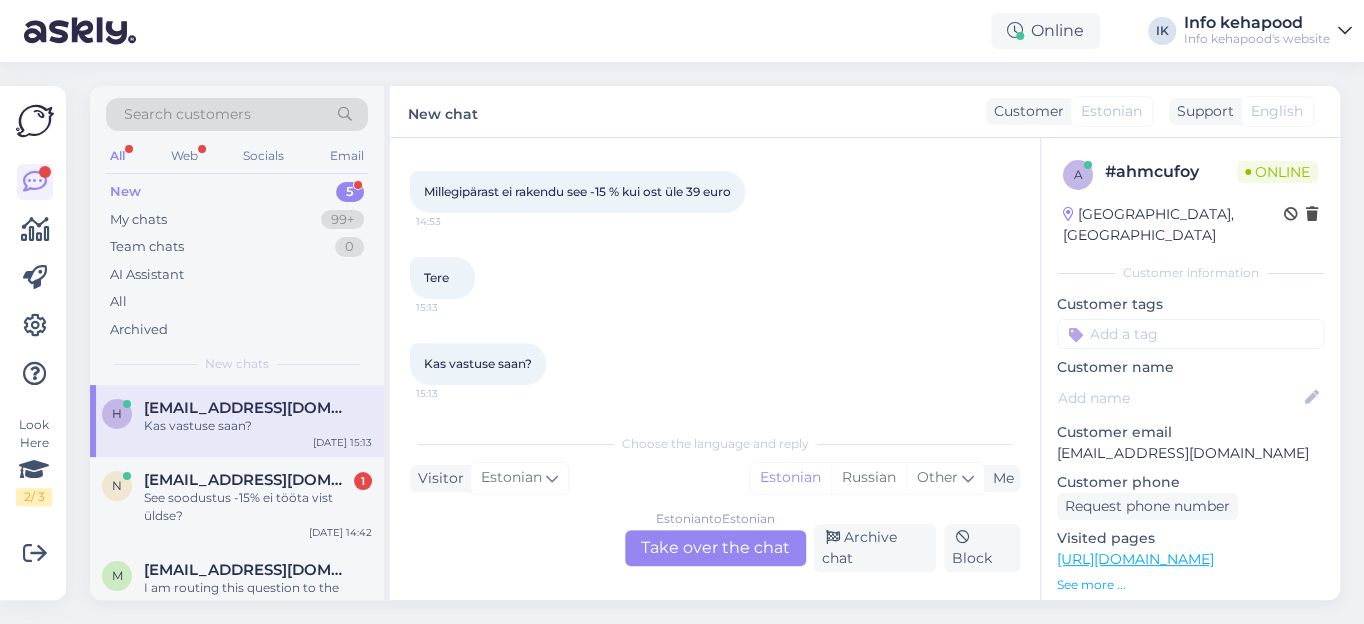 click on "Estonian  to  Estonian Take over the chat" at bounding box center (715, 548) 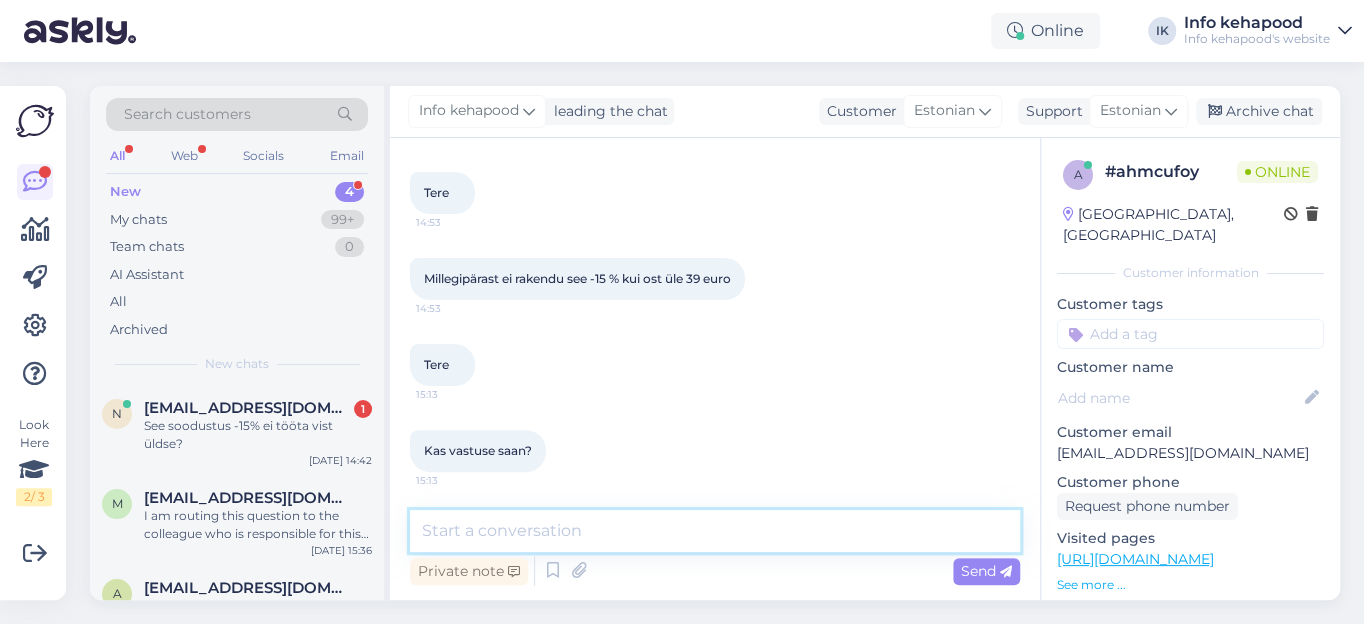 click at bounding box center (715, 531) 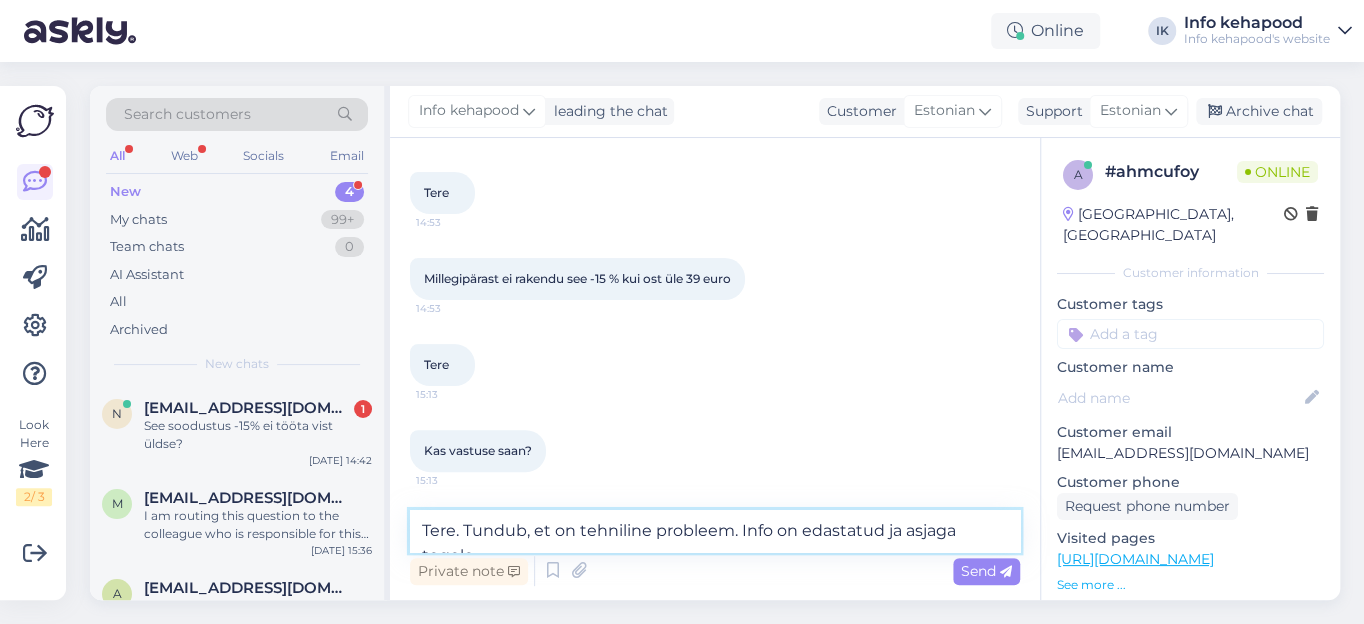 scroll, scrollTop: 242, scrollLeft: 0, axis: vertical 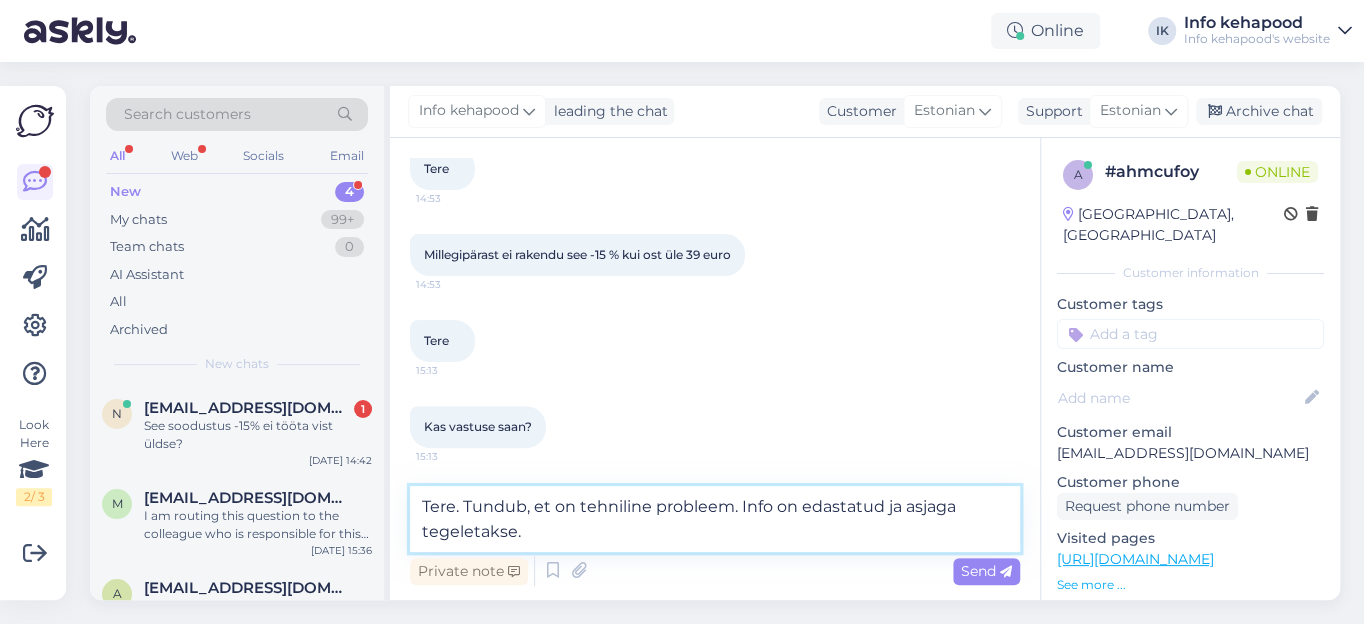 drag, startPoint x: 532, startPoint y: 528, endPoint x: 416, endPoint y: 505, distance: 118.258194 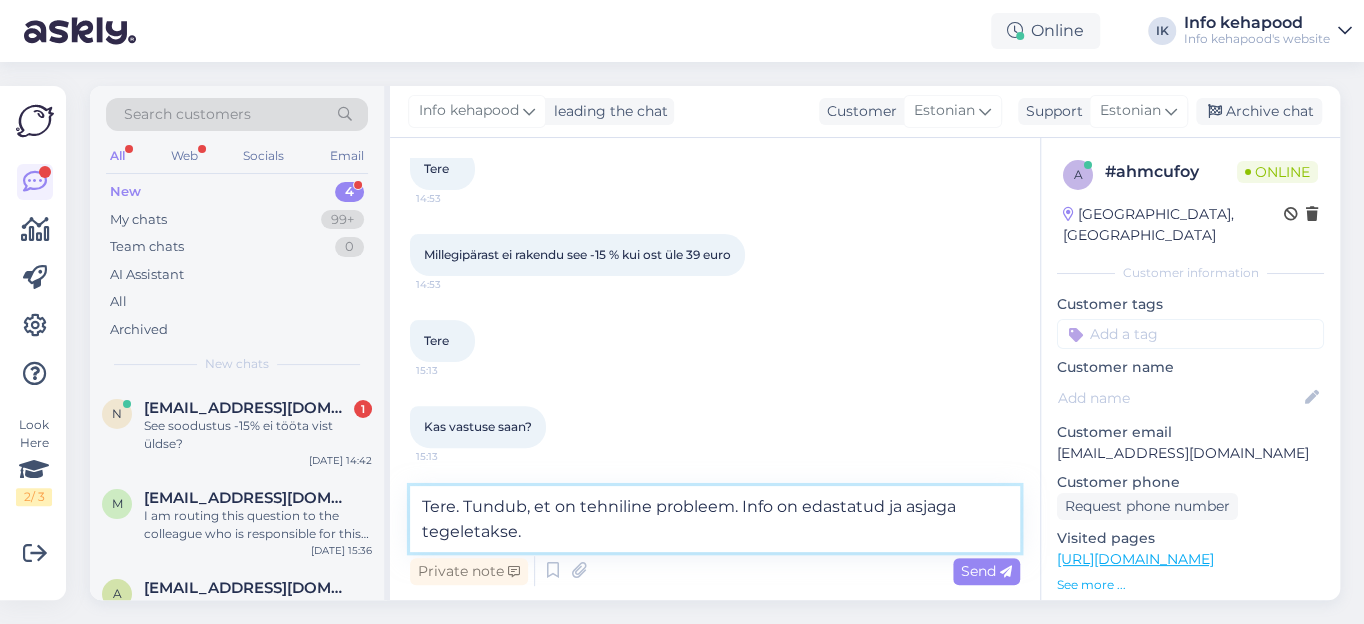 click on "Tere. Tundub, et on tehniline probleem. Info on edastatud ja asjaga tegeletakse." at bounding box center (715, 519) 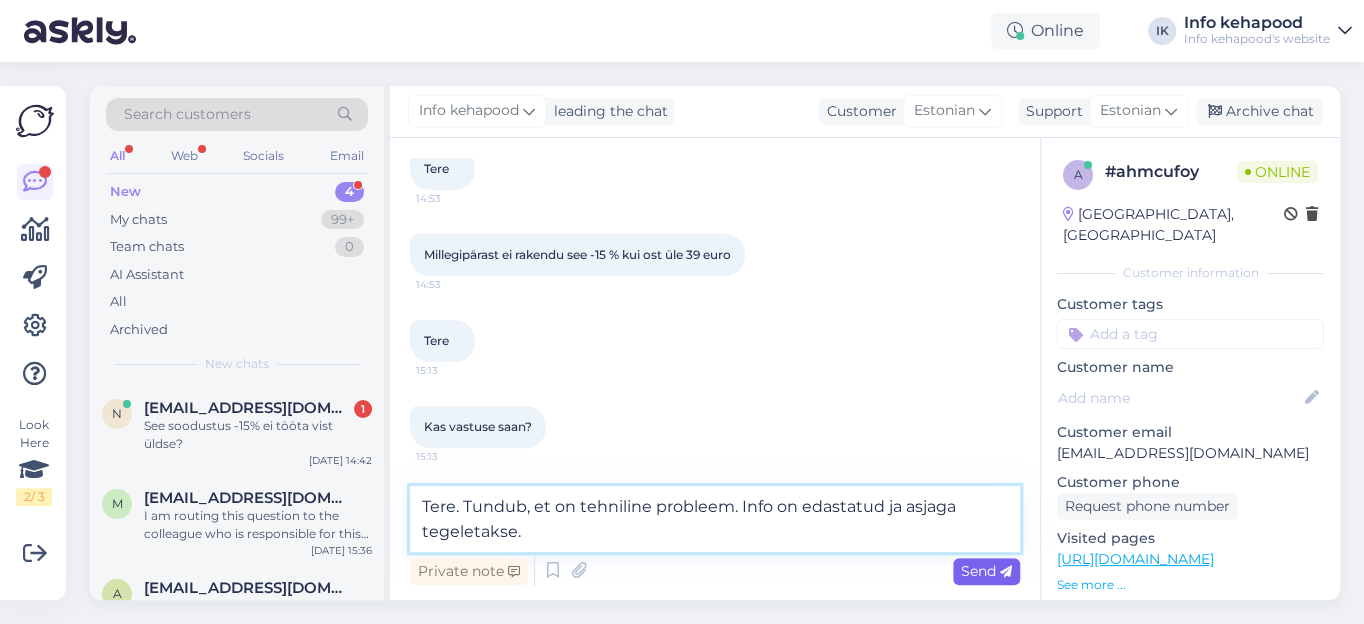 type on "Tere. Tundub, et on tehniline probleem. Info on edastatud ja asjaga tegeletakse." 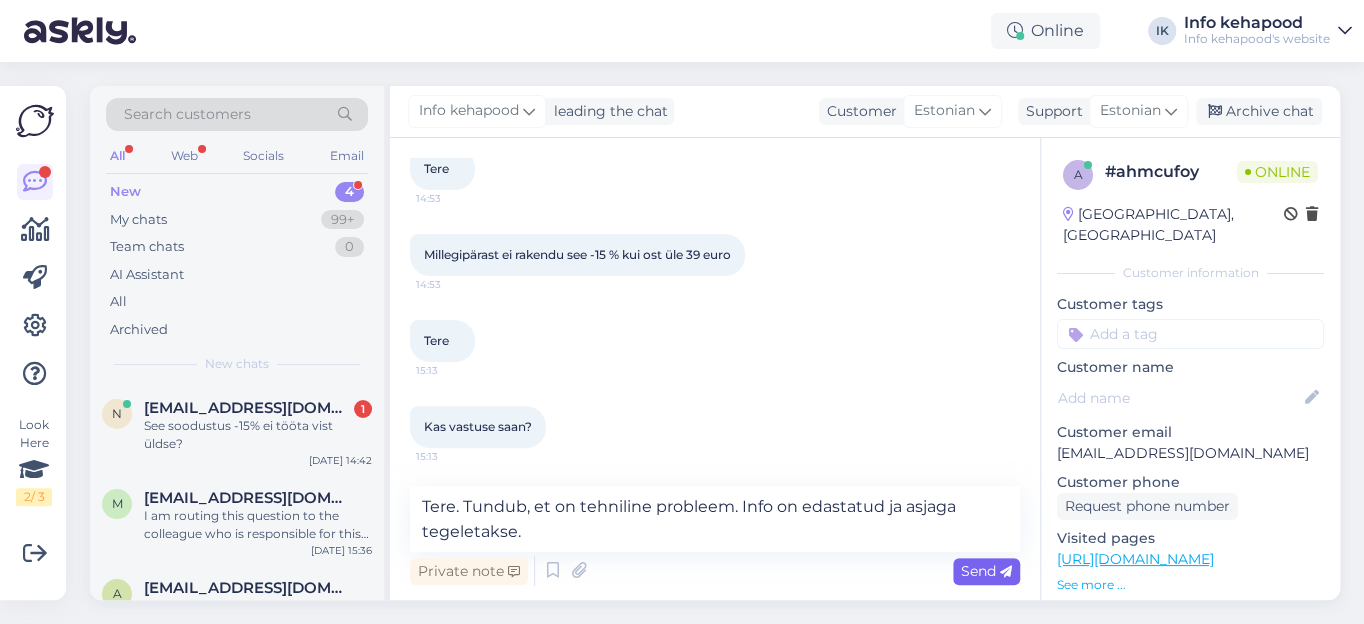 click on "Send" at bounding box center [986, 571] 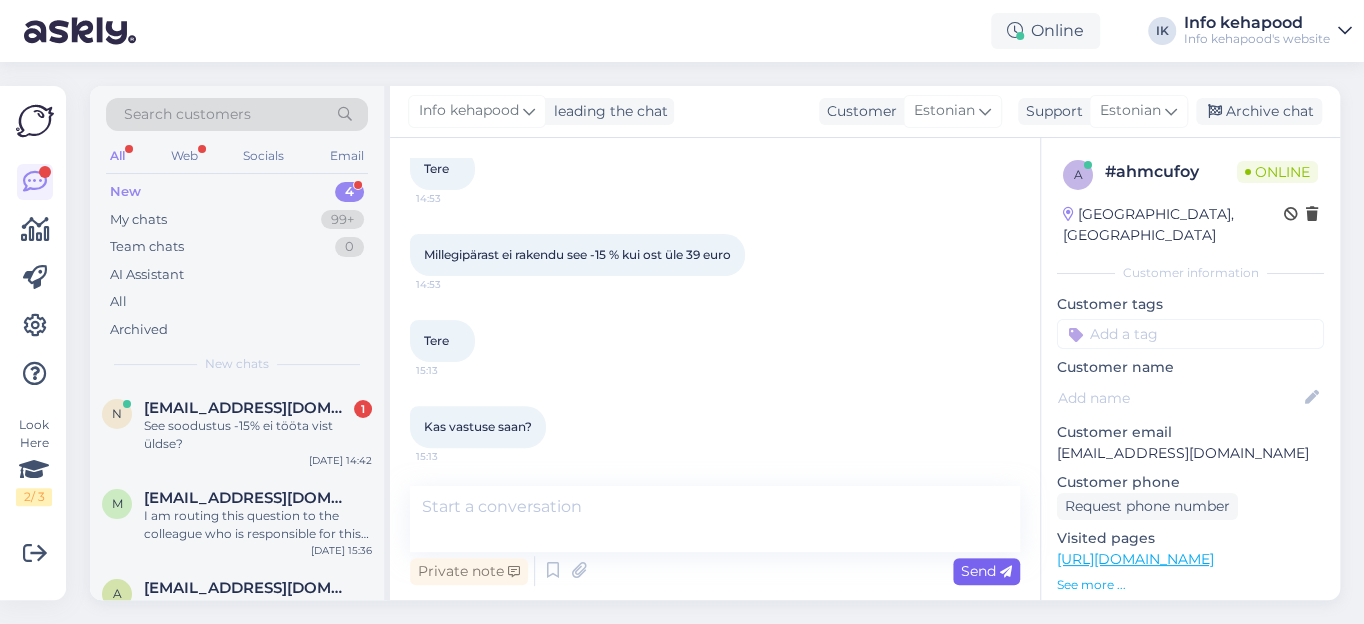 scroll, scrollTop: 322, scrollLeft: 0, axis: vertical 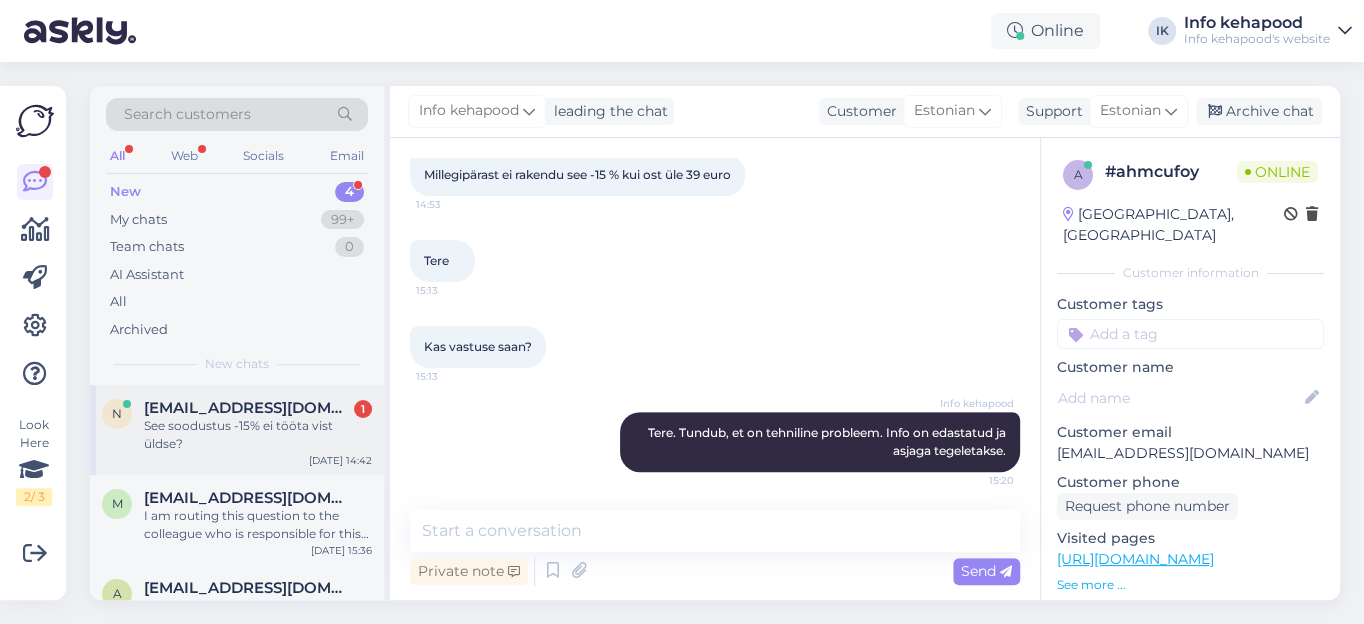 click on "[EMAIL_ADDRESS][DOMAIN_NAME]" at bounding box center (248, 408) 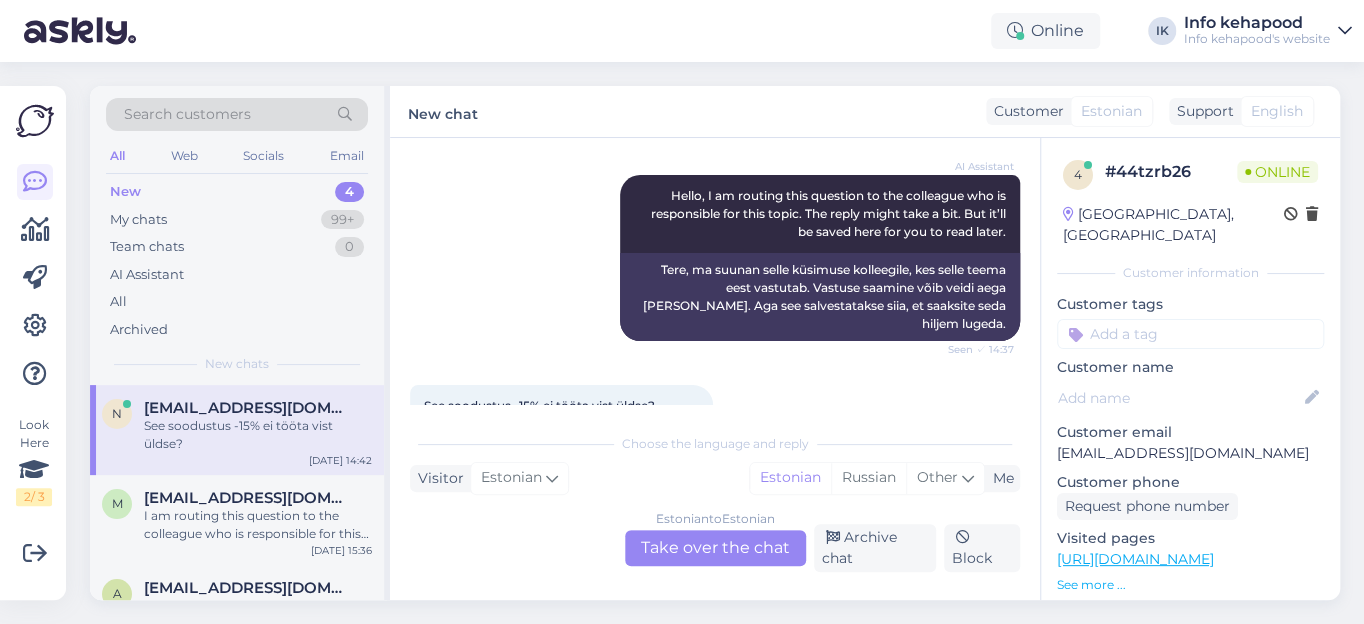scroll, scrollTop: 303, scrollLeft: 0, axis: vertical 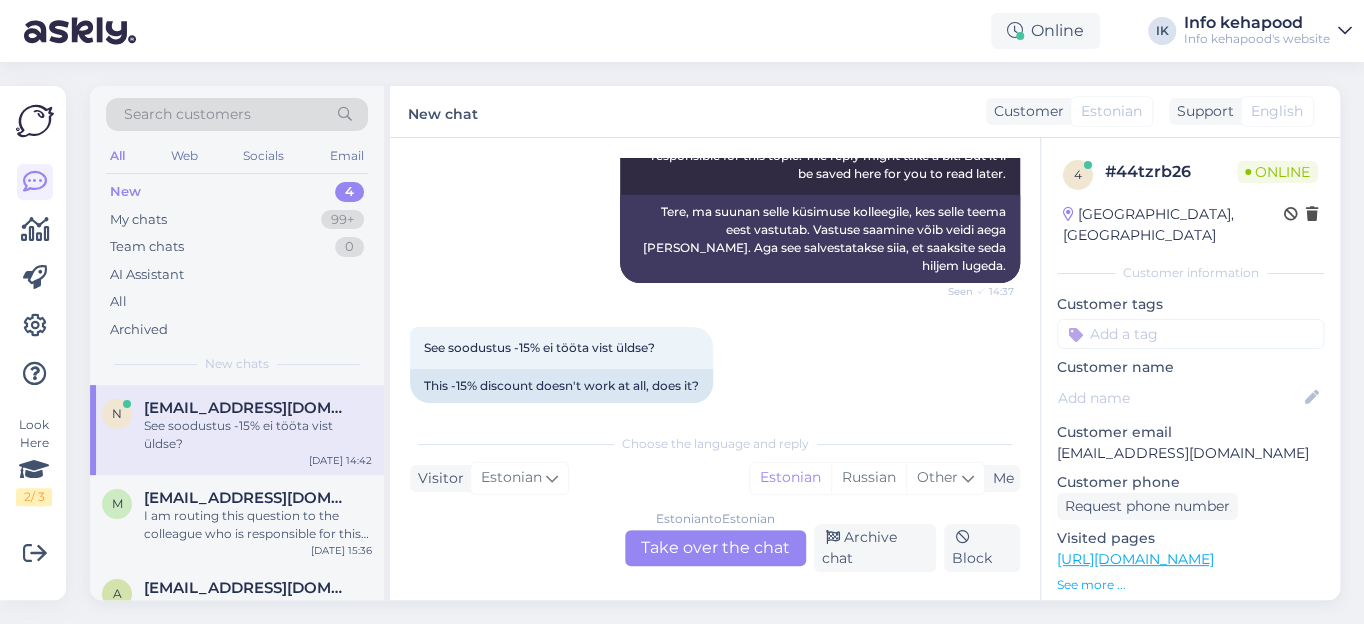 click on "Estonian  to  Estonian Take over the chat" at bounding box center (715, 548) 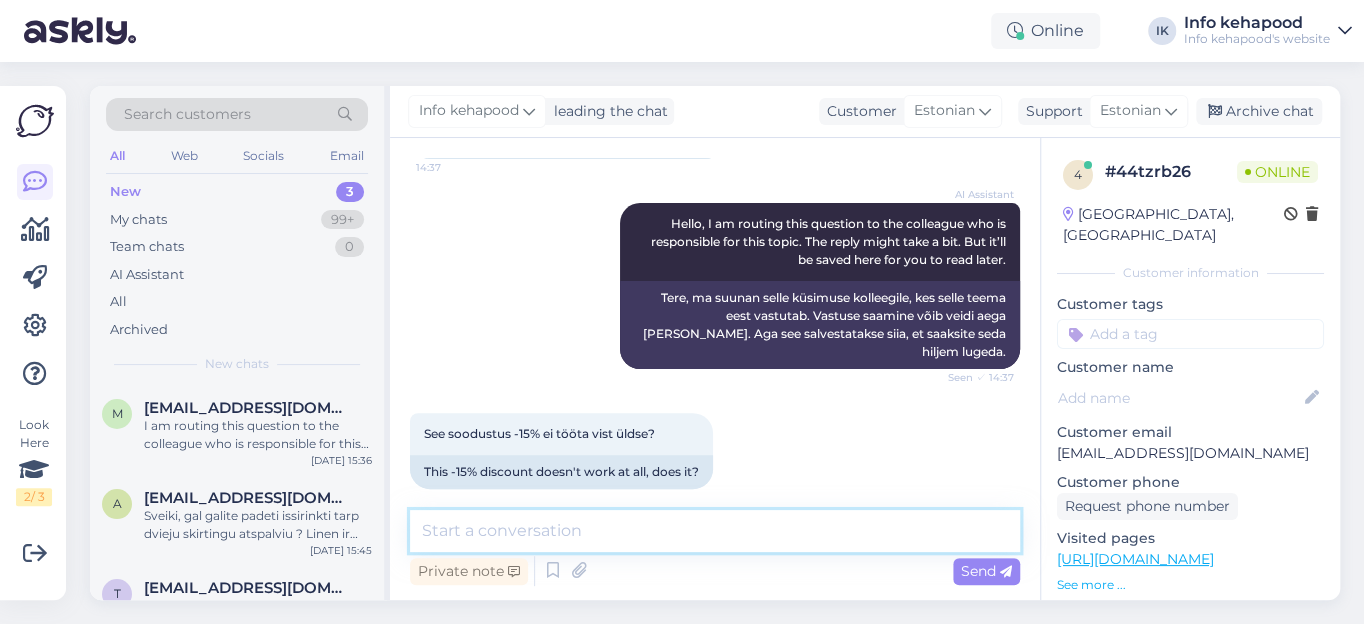click at bounding box center [715, 531] 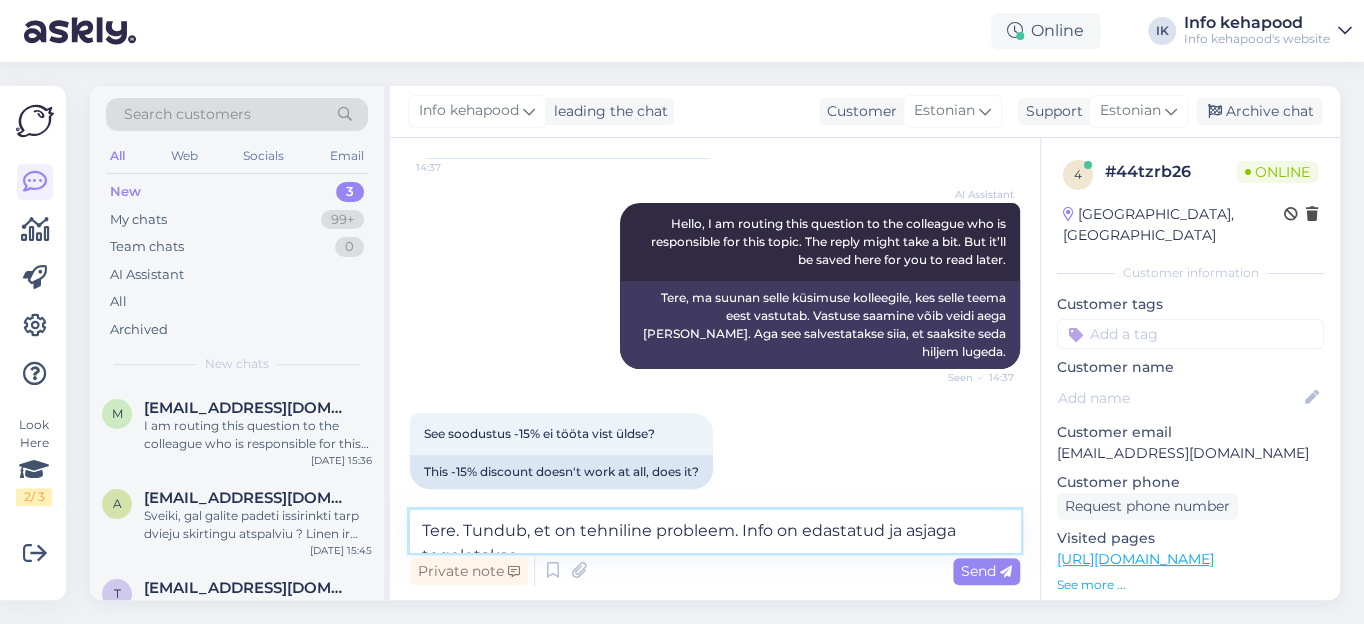 scroll, scrollTop: 241, scrollLeft: 0, axis: vertical 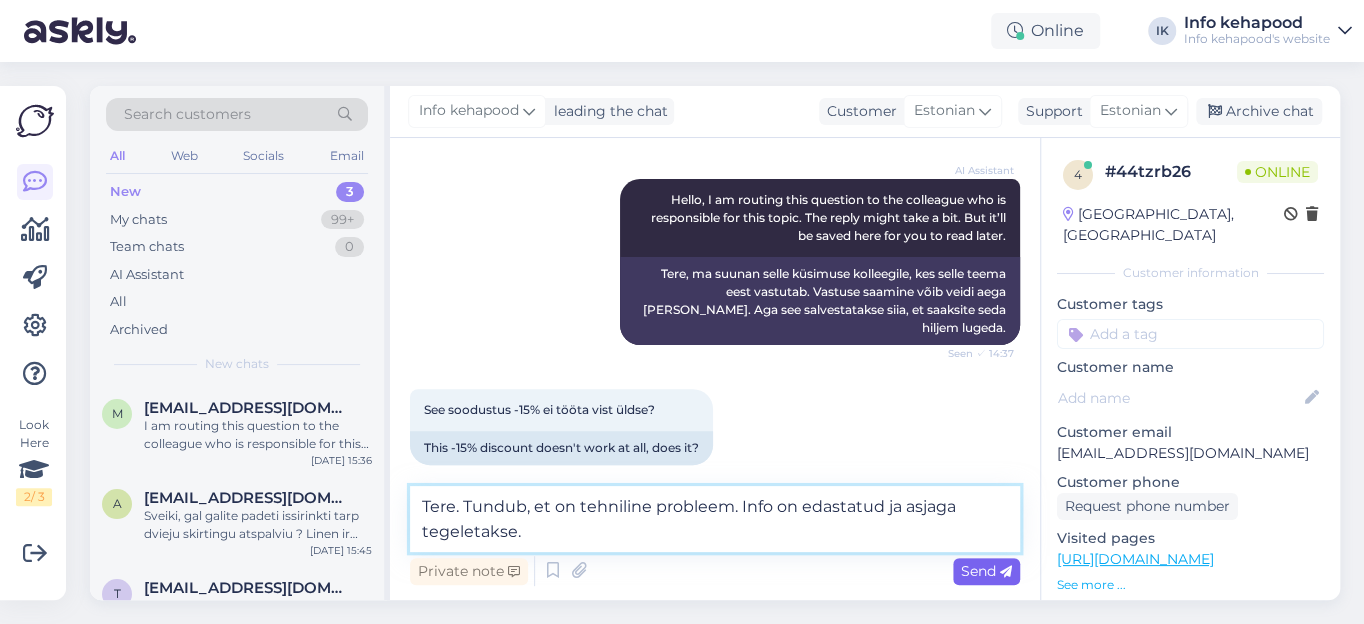 type on "Tere. Tundub, et on tehniline probleem. Info on edastatud ja asjaga tegeletakse." 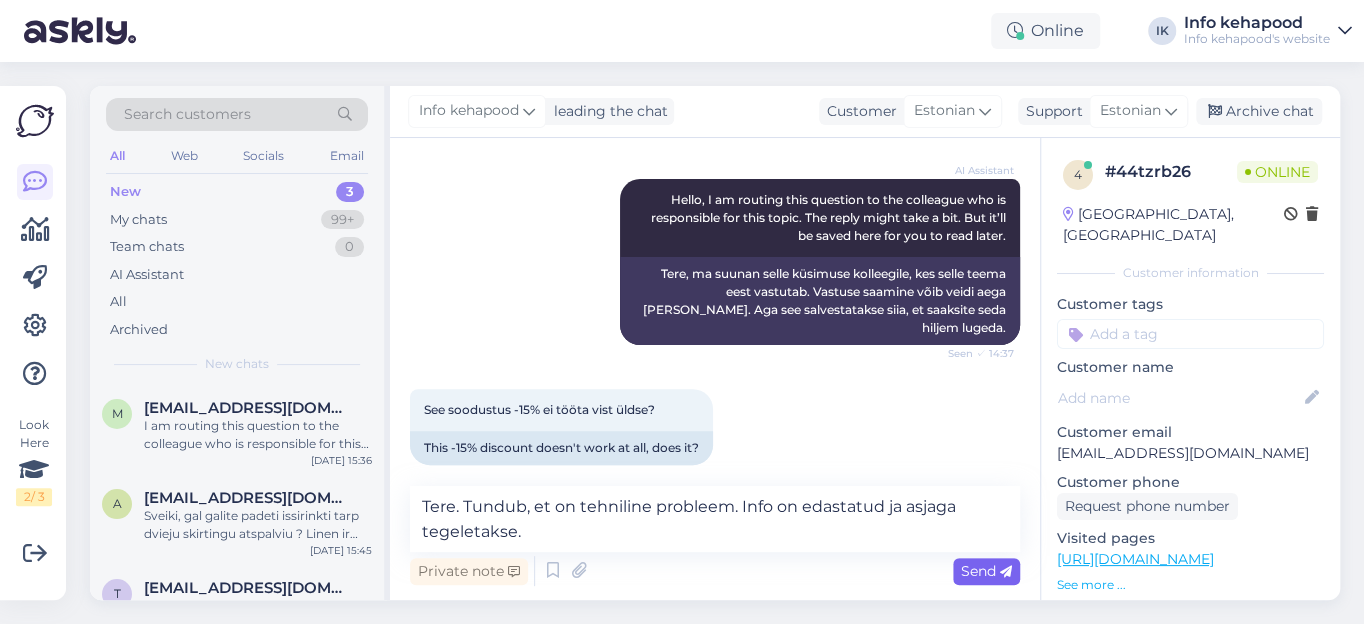 click on "Send" at bounding box center [986, 571] 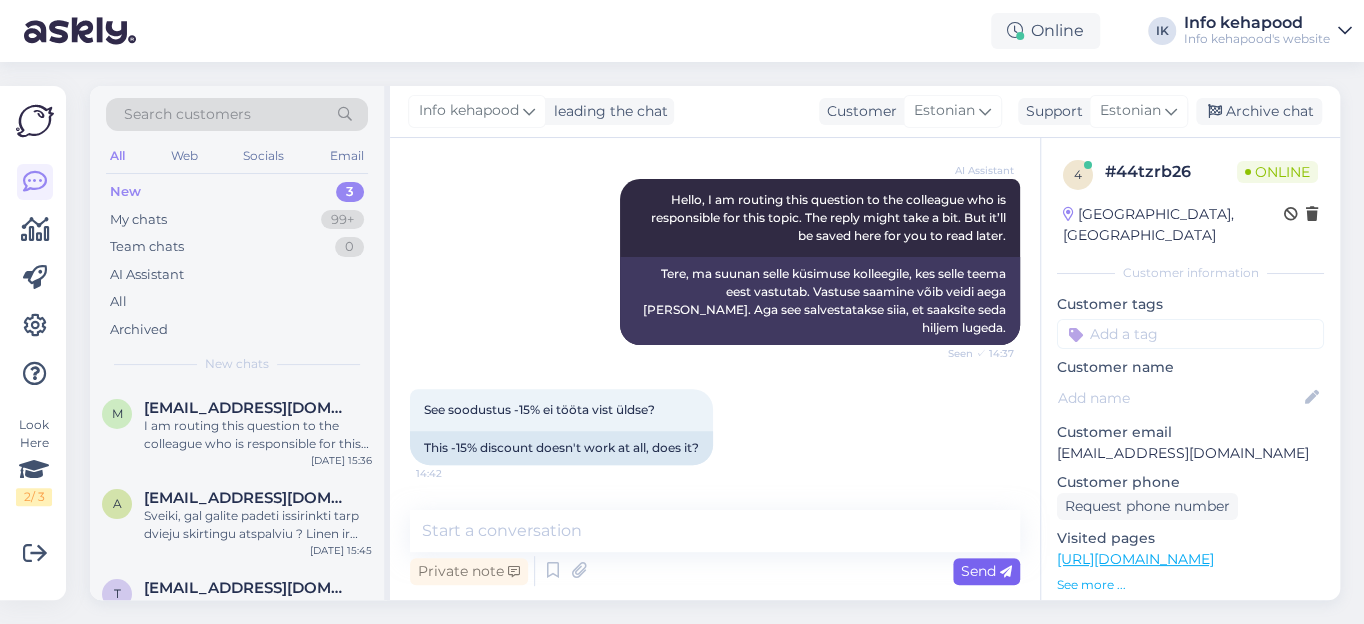 scroll, scrollTop: 321, scrollLeft: 0, axis: vertical 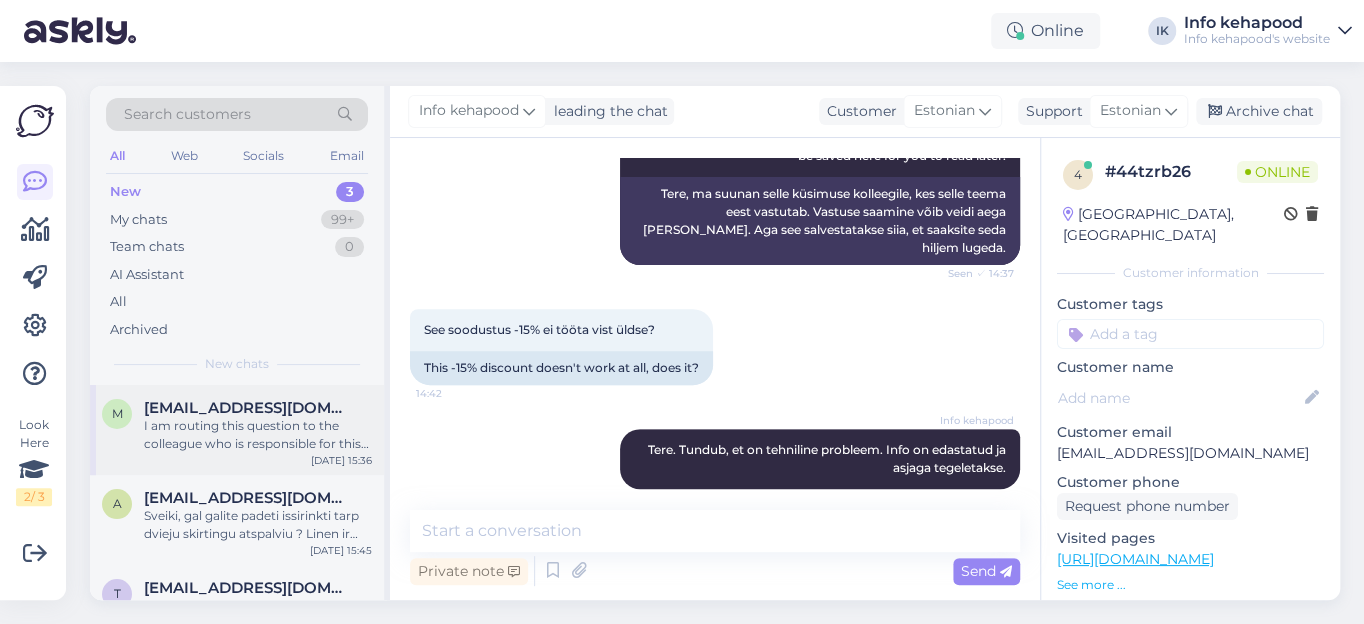 click on "I am routing this question to the colleague who is responsible for this topic. The reply might take a bit. But it’ll be saved here for you to read later." at bounding box center (258, 435) 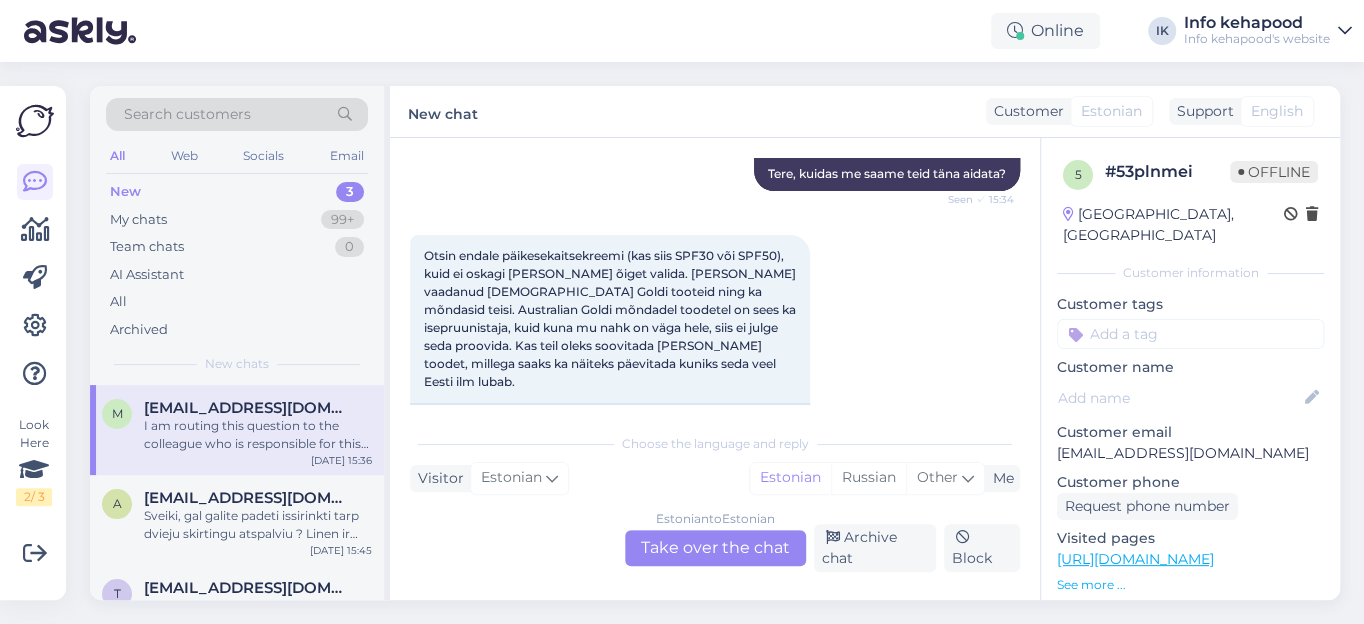 scroll, scrollTop: 272, scrollLeft: 0, axis: vertical 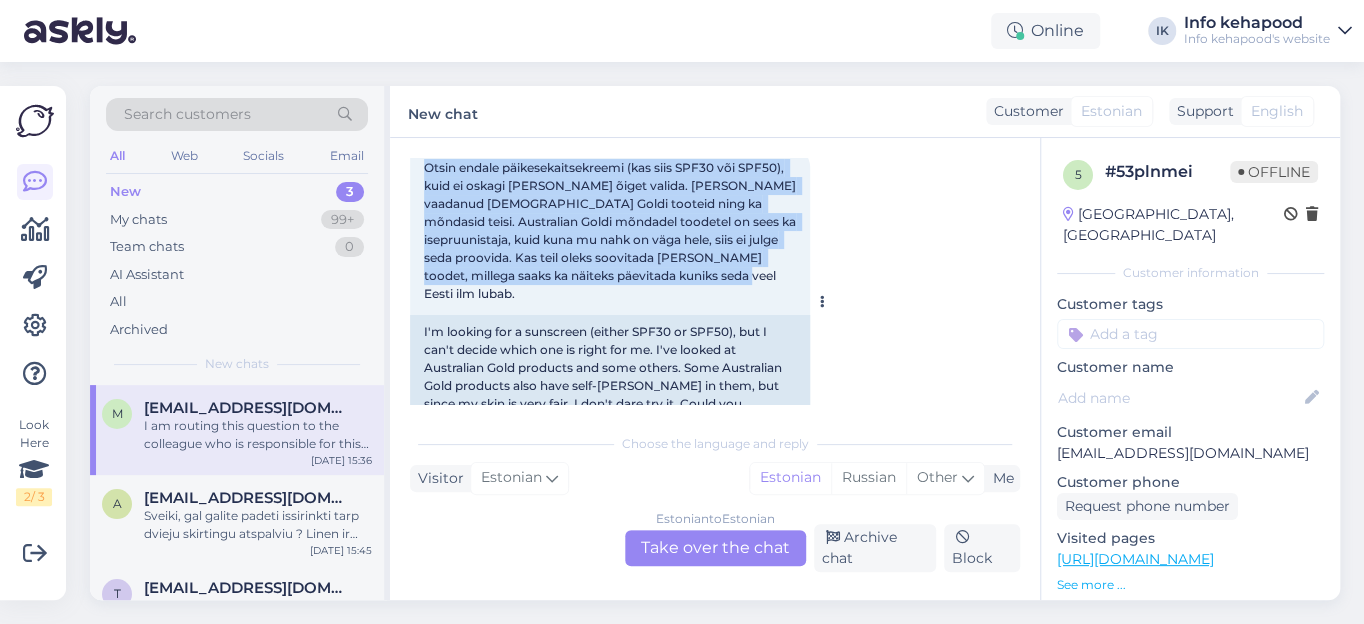 drag, startPoint x: 422, startPoint y: 247, endPoint x: 738, endPoint y: 278, distance: 317.51694 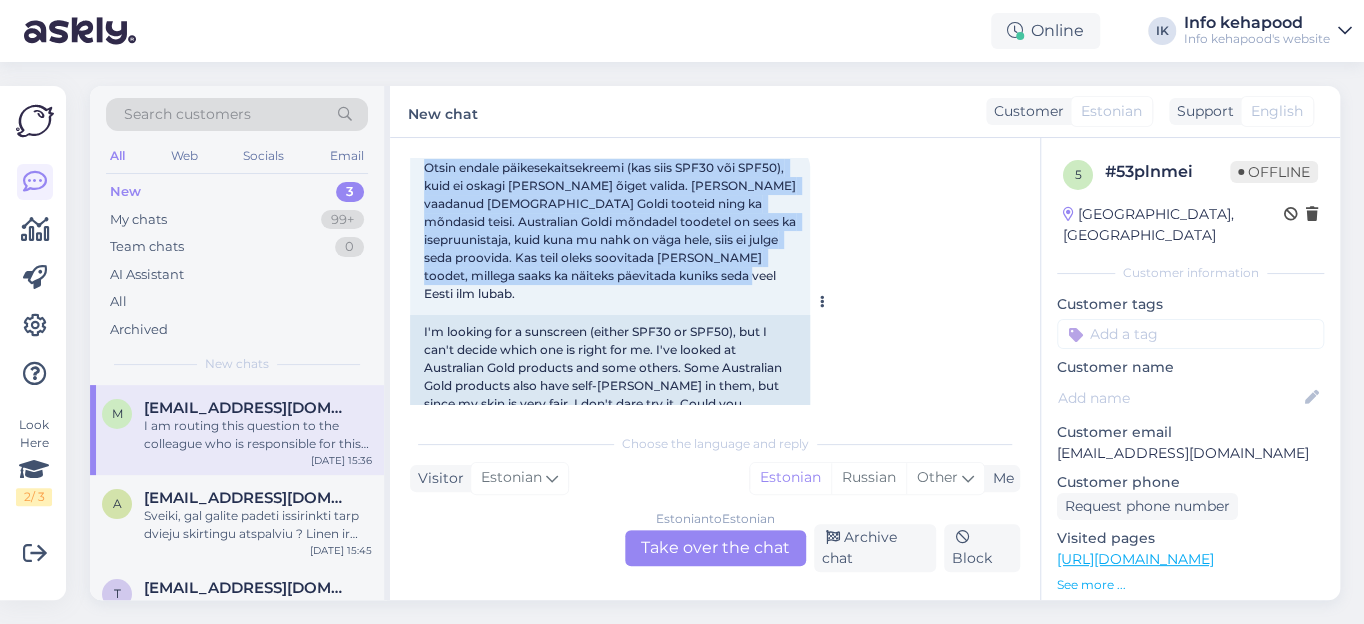 click on "Otsin endale päikesekaitsekreemi (kas siis SPF30 või SPF50), kuid ei oskagi [PERSON_NAME] õiget valida. [PERSON_NAME] vaadanud [DEMOGRAPHIC_DATA] Goldi tooteid ning ka mõndasid teisi. Australian Goldi mõndadel toodetel on sees ka isepruunistaja, kuid kuna mu nahk on väga hele, siis ei julge seda proovida. Kas teil oleks soovitada [PERSON_NAME] toodet, millega saaks ka näiteks päevitada kuniks seda veel Eesti ilm lubab. 15:36" at bounding box center (610, 231) 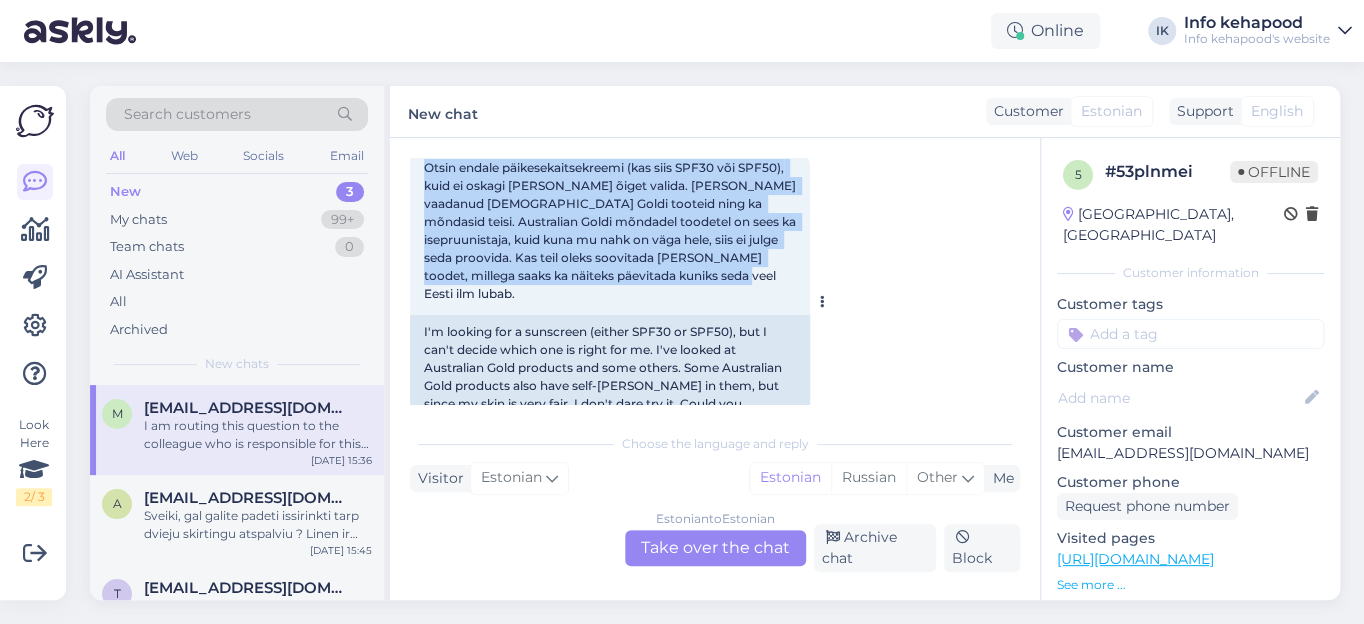 copy on "Otsin endale päikesekaitsekreemi (kas siis SPF30 või SPF50), kuid ei oskagi [PERSON_NAME] õiget valida. [PERSON_NAME] vaadanud [DEMOGRAPHIC_DATA] Goldi tooteid ning ka mõndasid teisi. Australian Goldi mõndadel toodetel on sees ka isepruunistaja, kuid kuna mu nahk on väga hele, siis ei julge seda proovida. Kas teil oleks soovitada [PERSON_NAME] toodet, millega saaks ka näiteks päevitada kuniks seda veel Eesti ilm lubab." 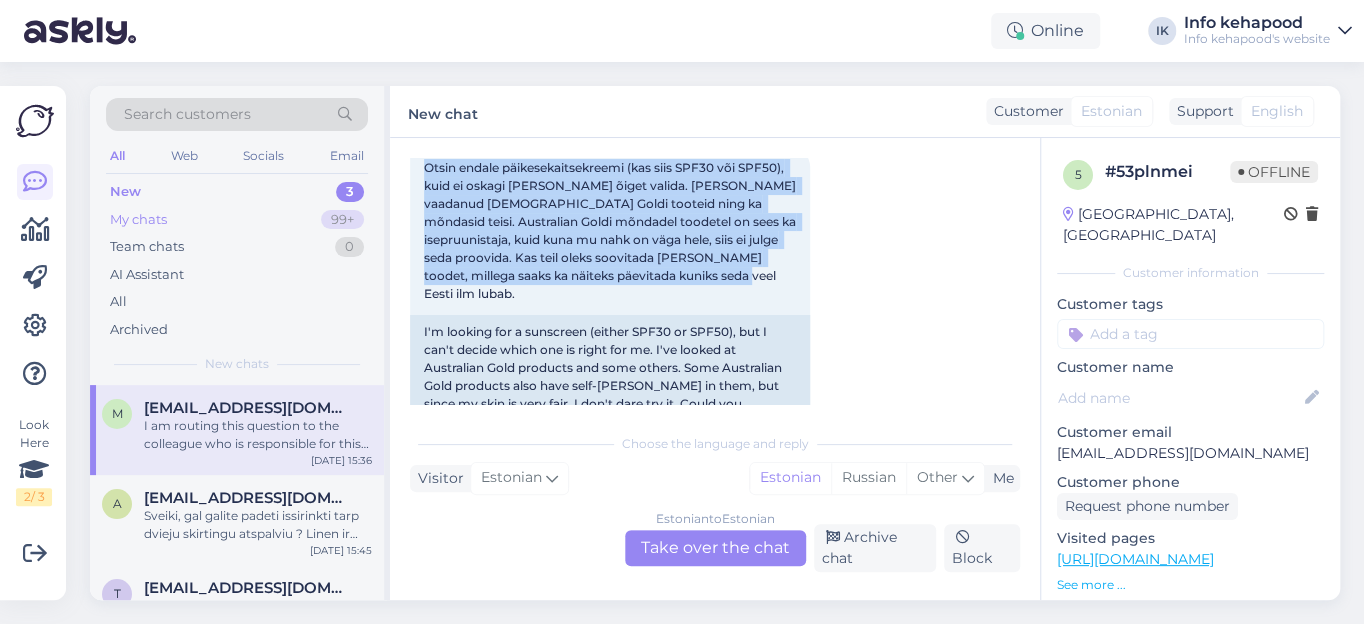 click on "My chats" at bounding box center [138, 220] 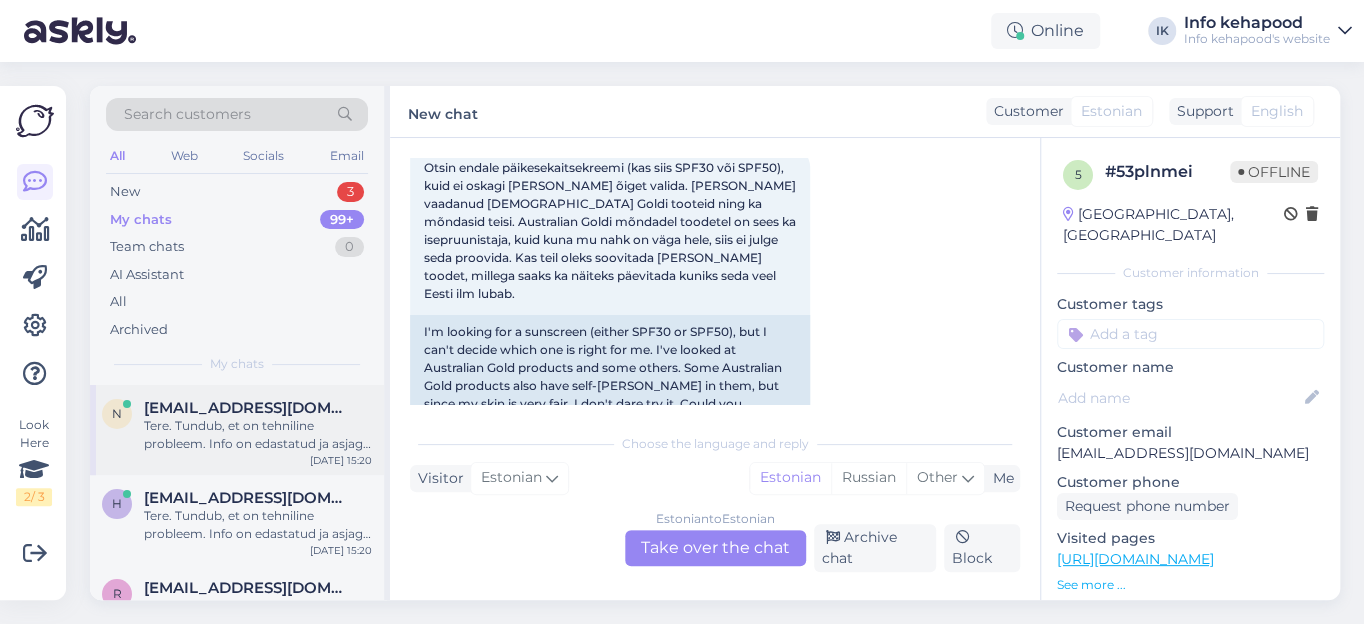 click on "[EMAIL_ADDRESS][DOMAIN_NAME]" at bounding box center (248, 408) 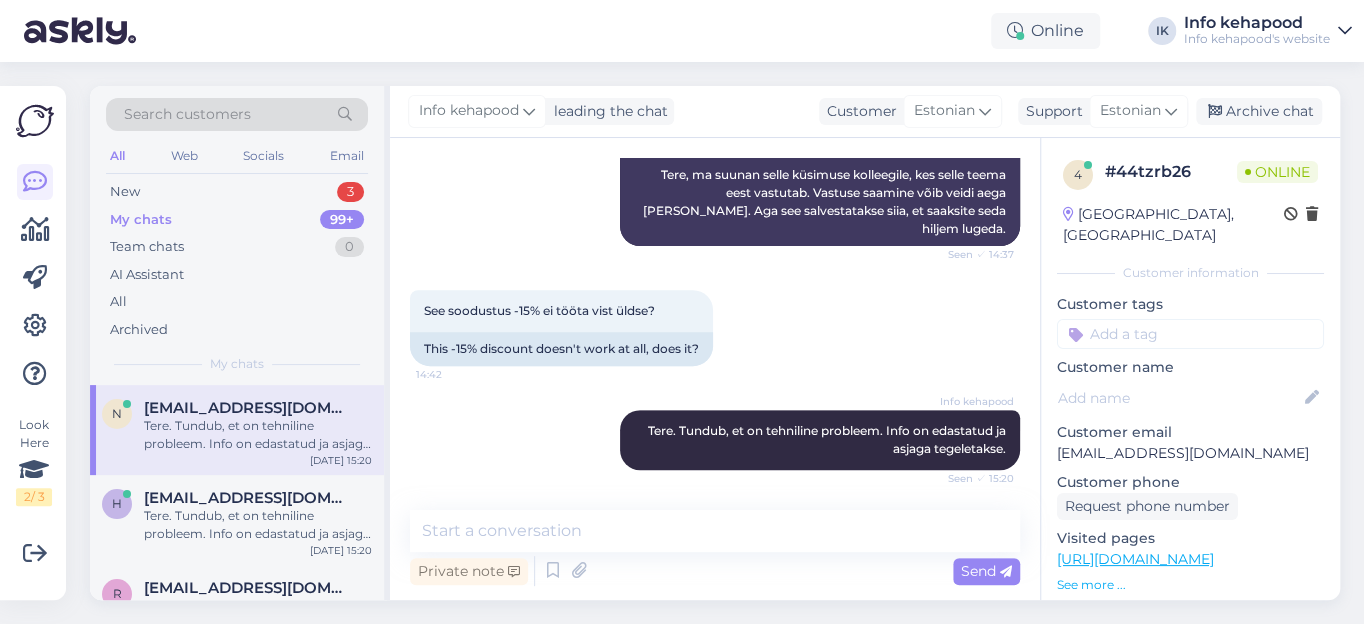 scroll, scrollTop: 321, scrollLeft: 0, axis: vertical 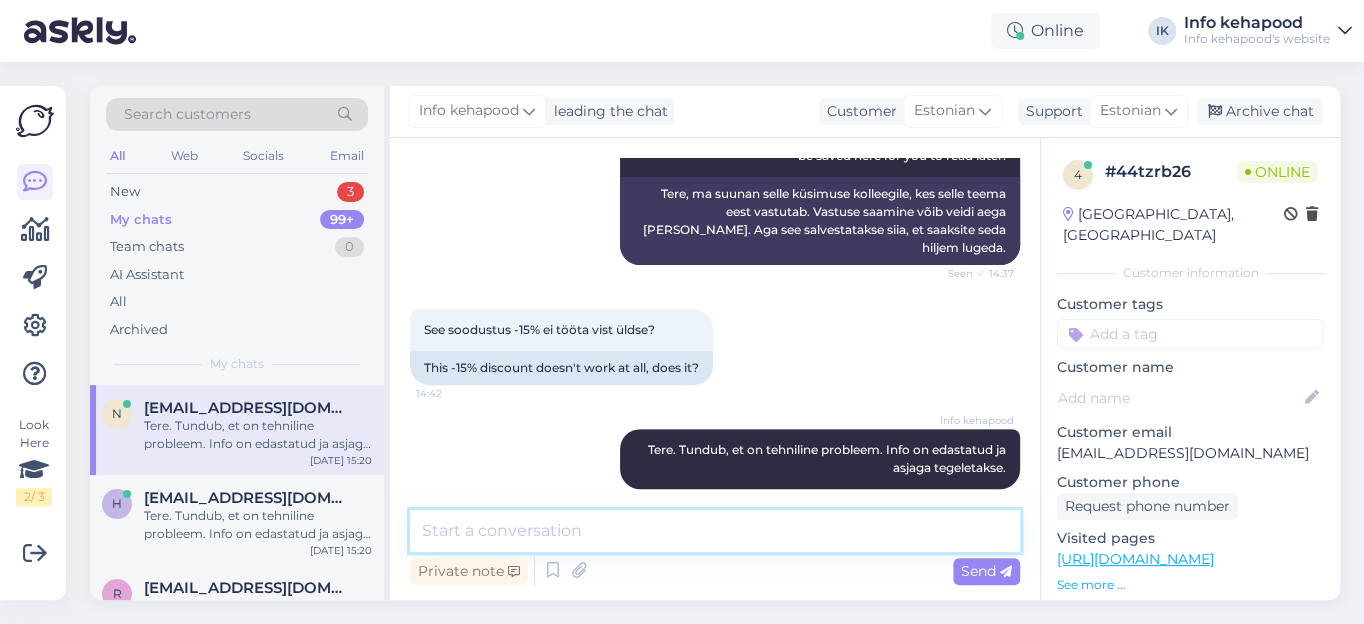 click at bounding box center [715, 531] 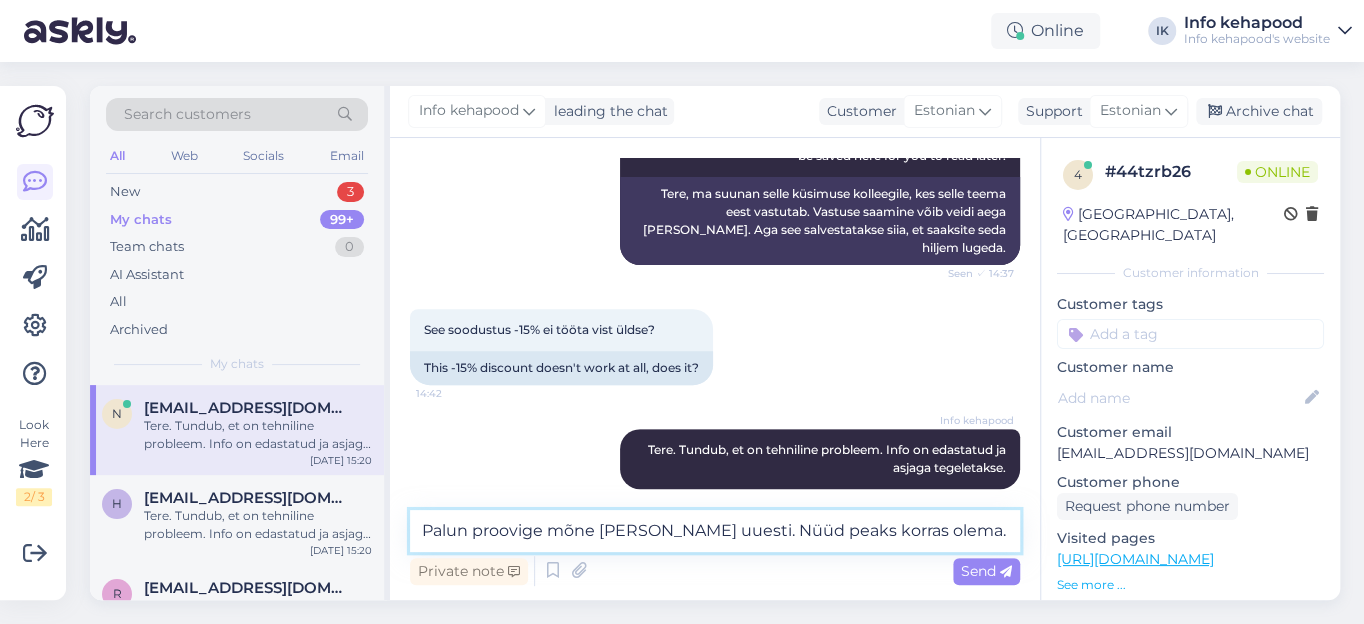 drag, startPoint x: 949, startPoint y: 532, endPoint x: 420, endPoint y: 461, distance: 533.7434 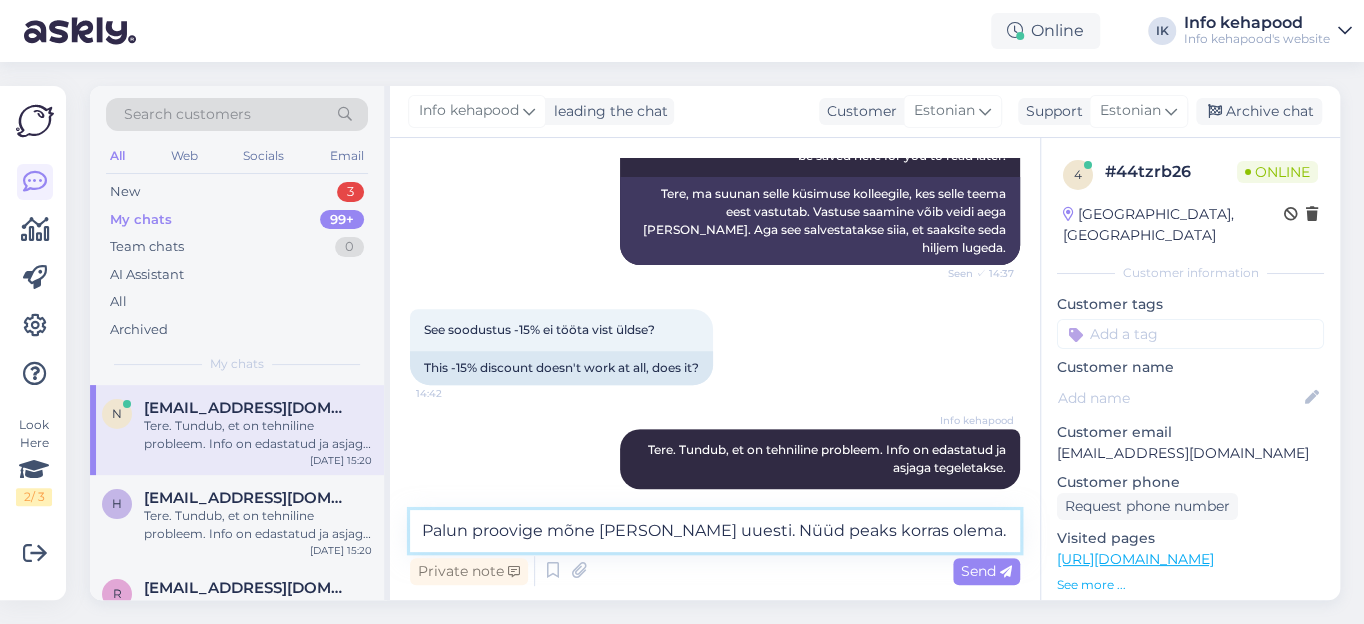 click on "Chat started [DATE] Tere,
Joicole ei kehti -15% soodustus? 14:37  Hi,
[PERSON_NAME] doesn't have a -15% discount? AI Assistant Hello, I am routing this question to the colleague who is responsible for this topic. The reply might take a bit. But it’ll be saved here for you to read later. Seen ✓ 14:37  Tere, ma suunan selle küsimuse kolleegile, kes selle teema eest vastutab. Vastuse saamine võib veidi aega [PERSON_NAME]. Aga see salvestatakse siia, et saaksite seda hiljem lugeda. See soodustus -15% ei tööta vist üldse? 14:42  This -15% discount doesn't work at all, does it? Info kehapood Tere. Tundub, et on tehniline probleem. Info on edastatud ja asjaga tegeletakse. Seen ✓ 15:20  Palun proovige mõne [PERSON_NAME] uuesti. Nüüd peaks korras olema. Private note Send" at bounding box center (715, 369) 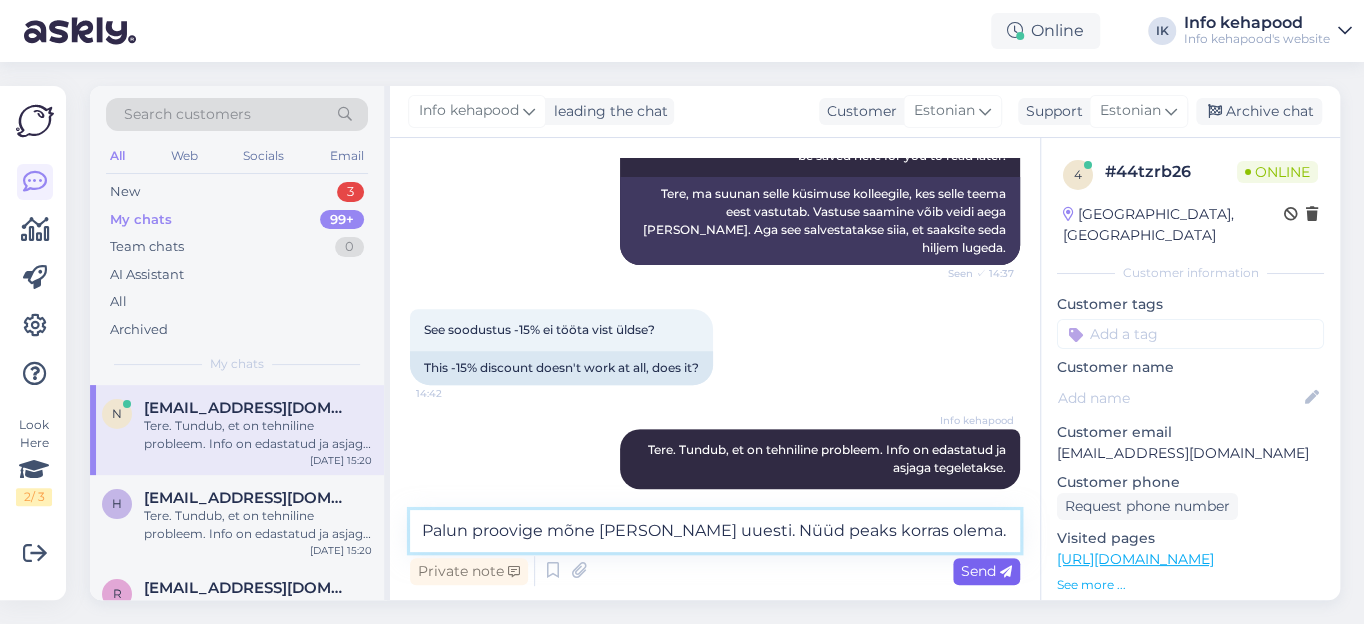 type on "Palun proovige mõne [PERSON_NAME] uuesti. Nüüd peaks korras olema." 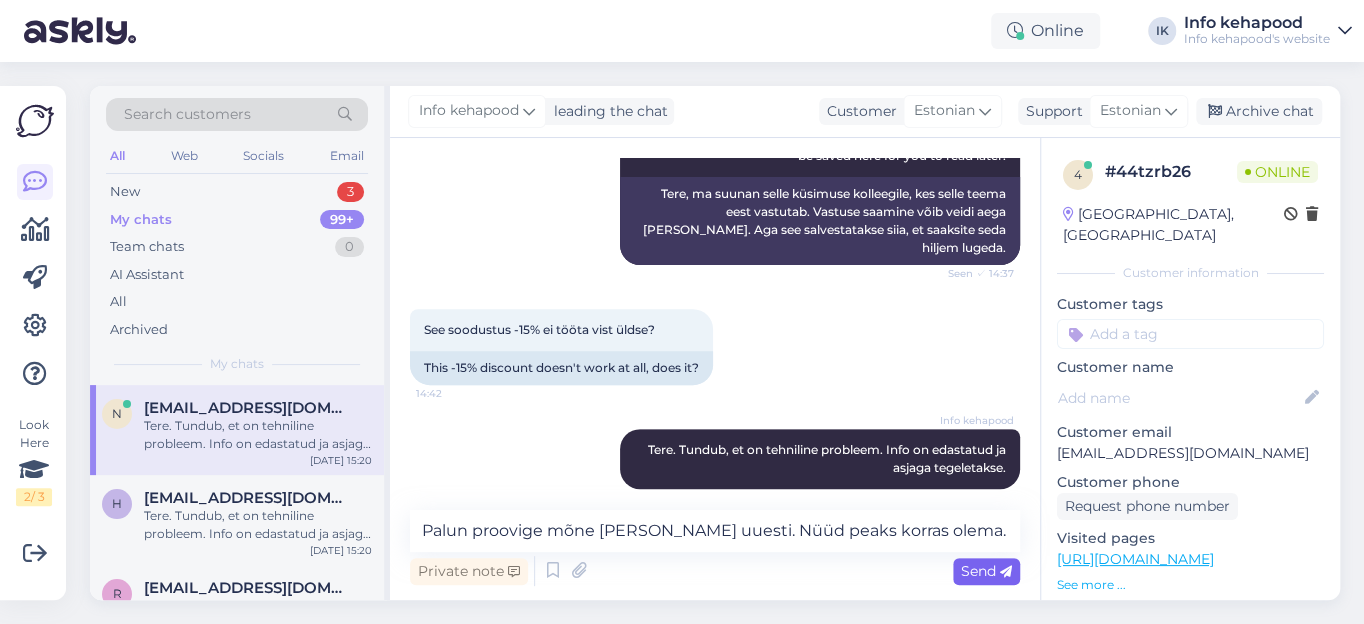click on "Send" at bounding box center (986, 571) 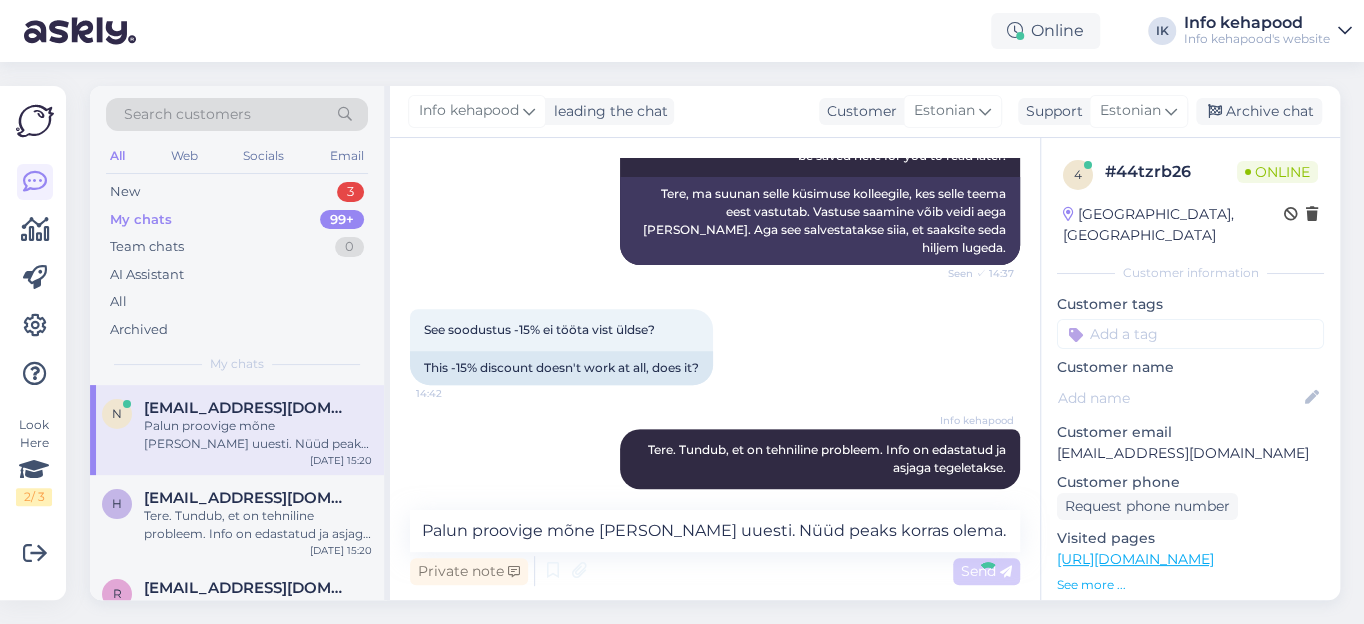 type 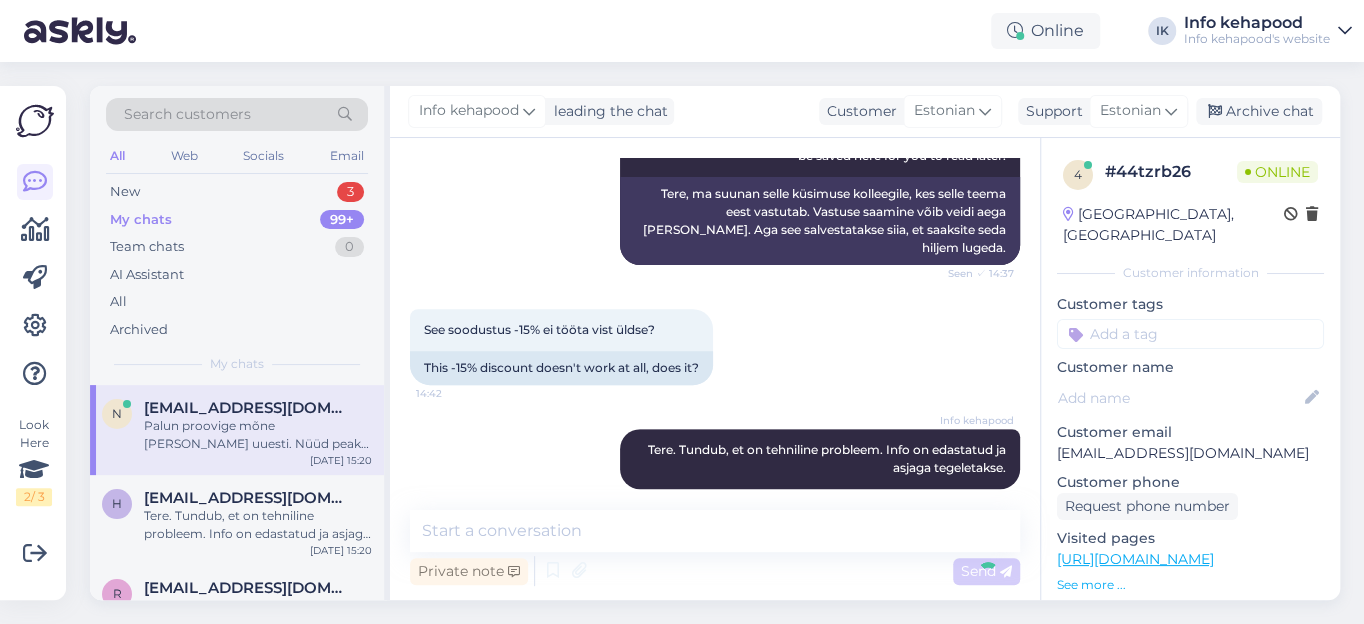 scroll, scrollTop: 425, scrollLeft: 0, axis: vertical 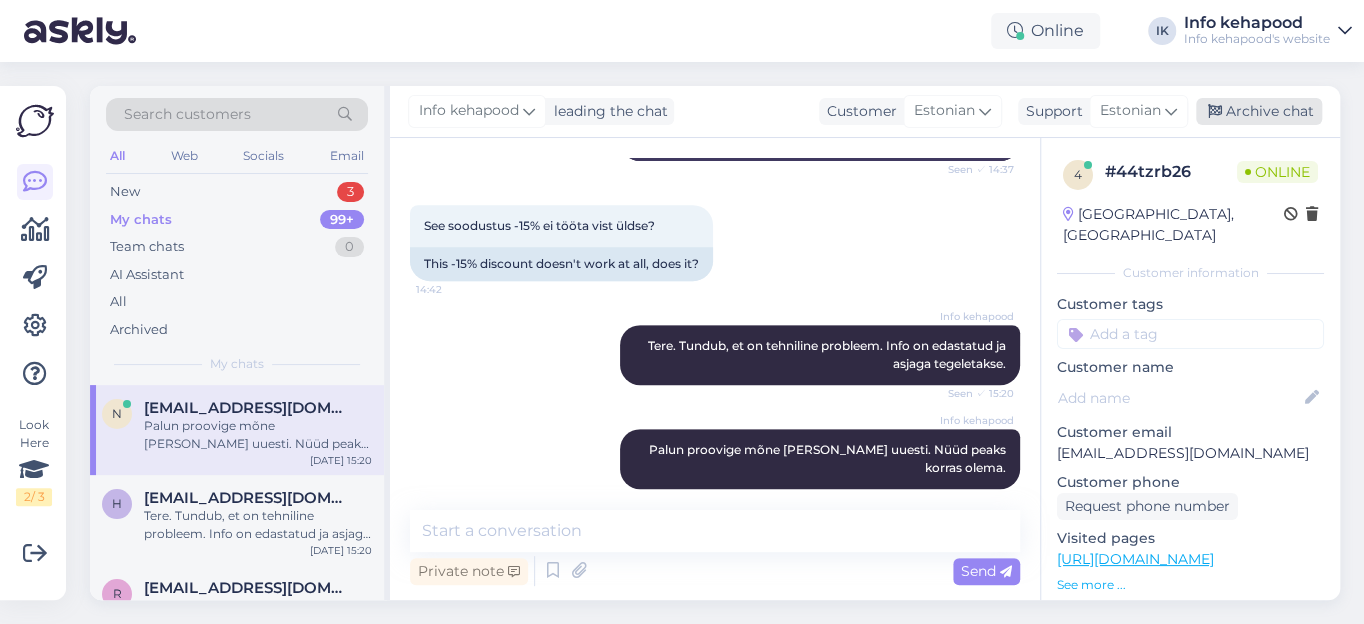 click on "Archive chat" at bounding box center (1259, 111) 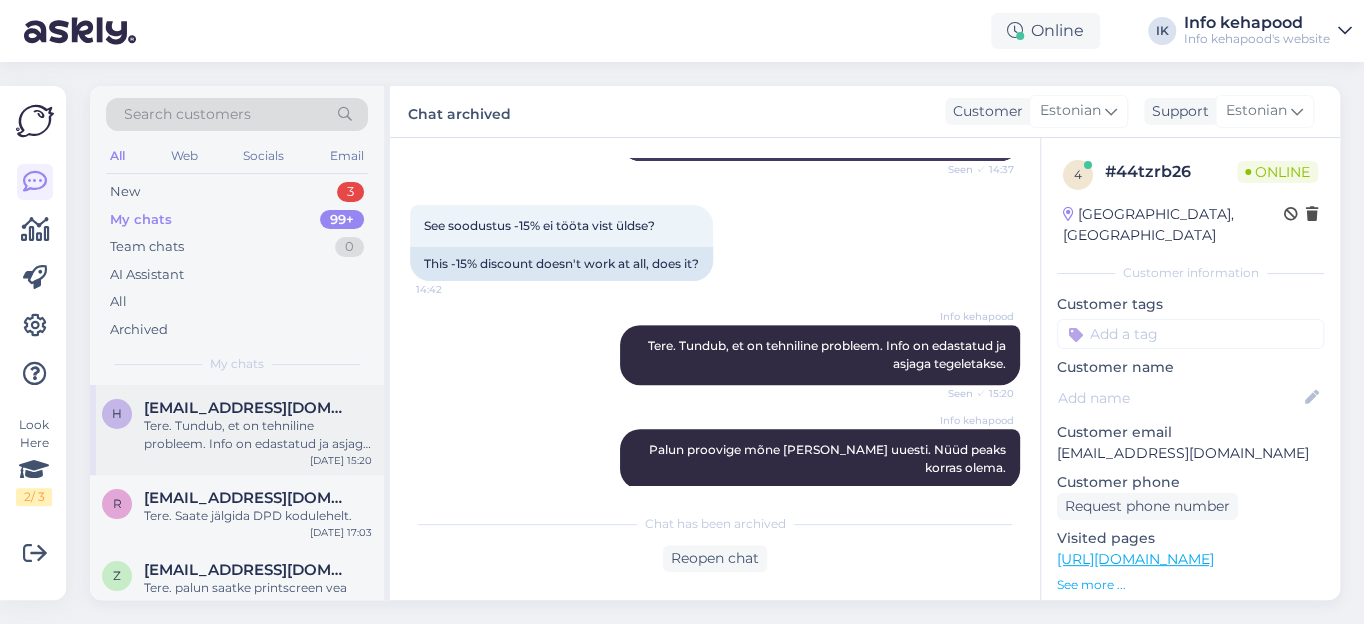 click on "Tere. Tundub, et on tehniline probleem. Info on edastatud ja asjaga tegeletakse." at bounding box center [258, 435] 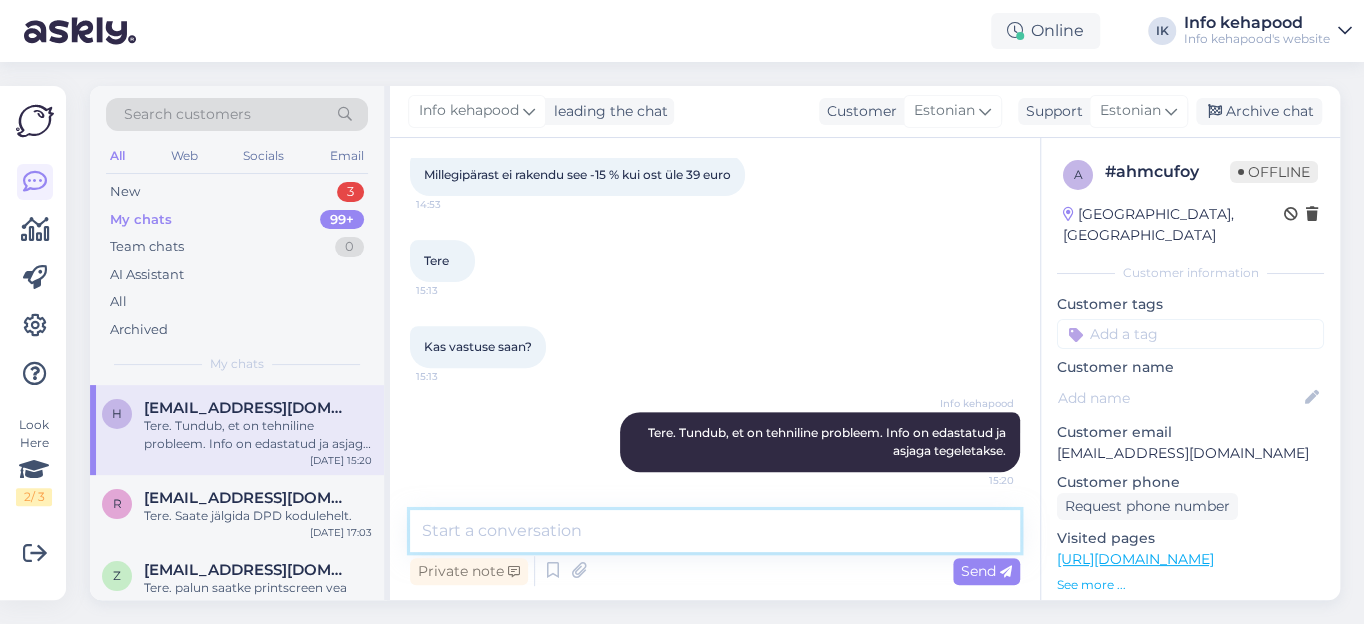 click at bounding box center (715, 531) 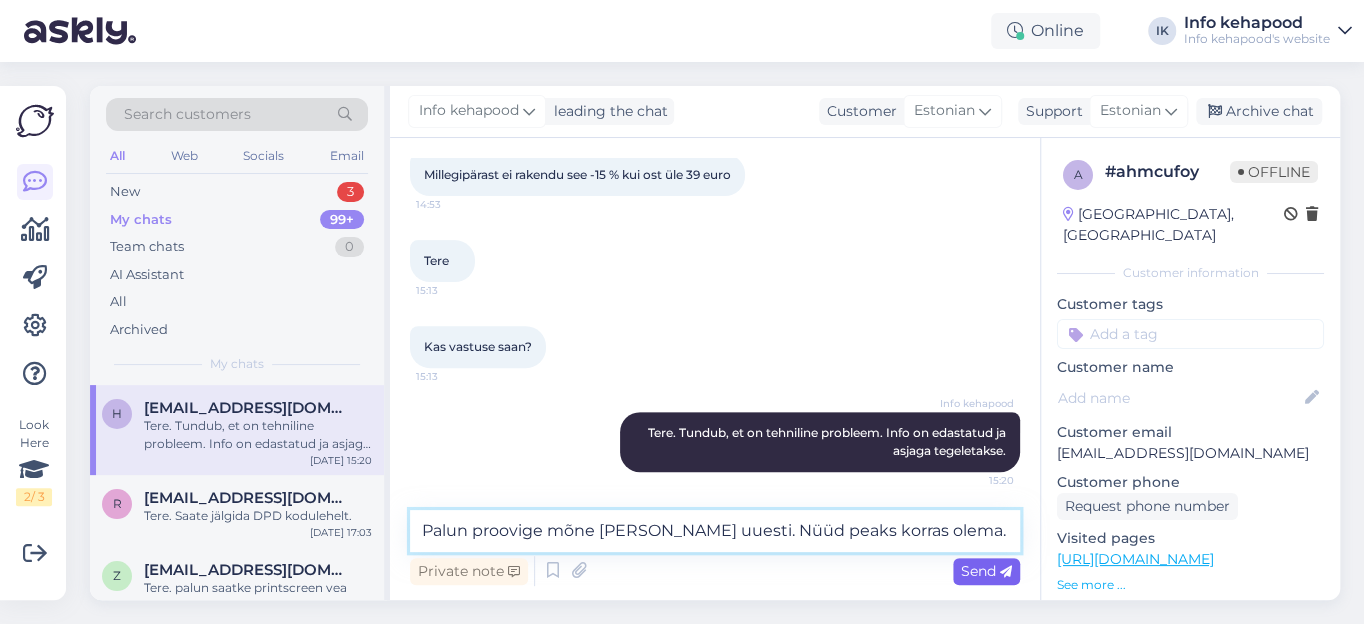 type on "Palun proovige mõne [PERSON_NAME] uuesti. Nüüd peaks korras olema." 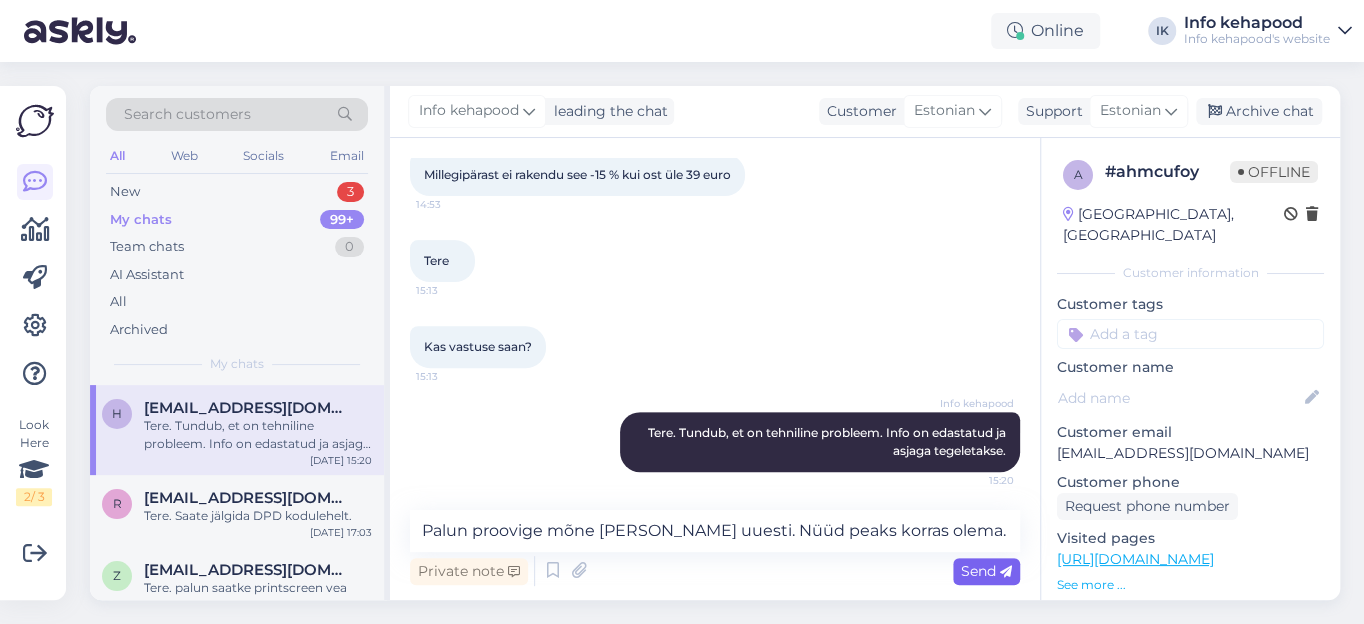 click on "Send" at bounding box center (986, 571) 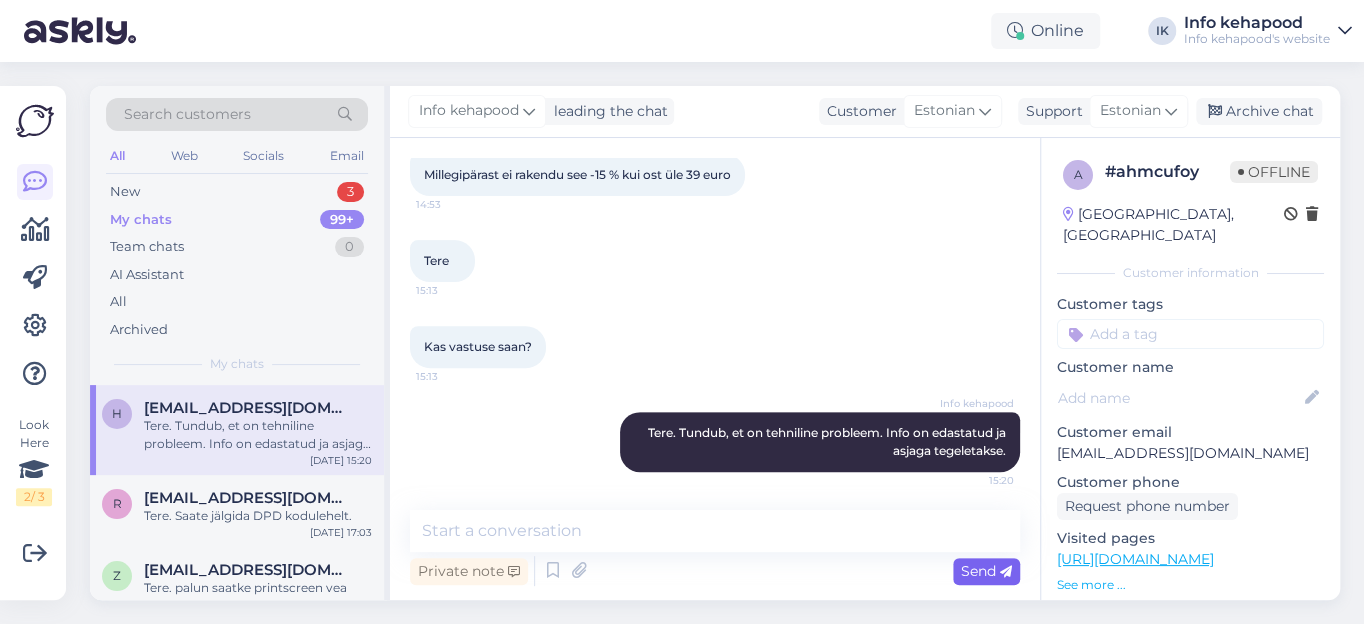 scroll, scrollTop: 426, scrollLeft: 0, axis: vertical 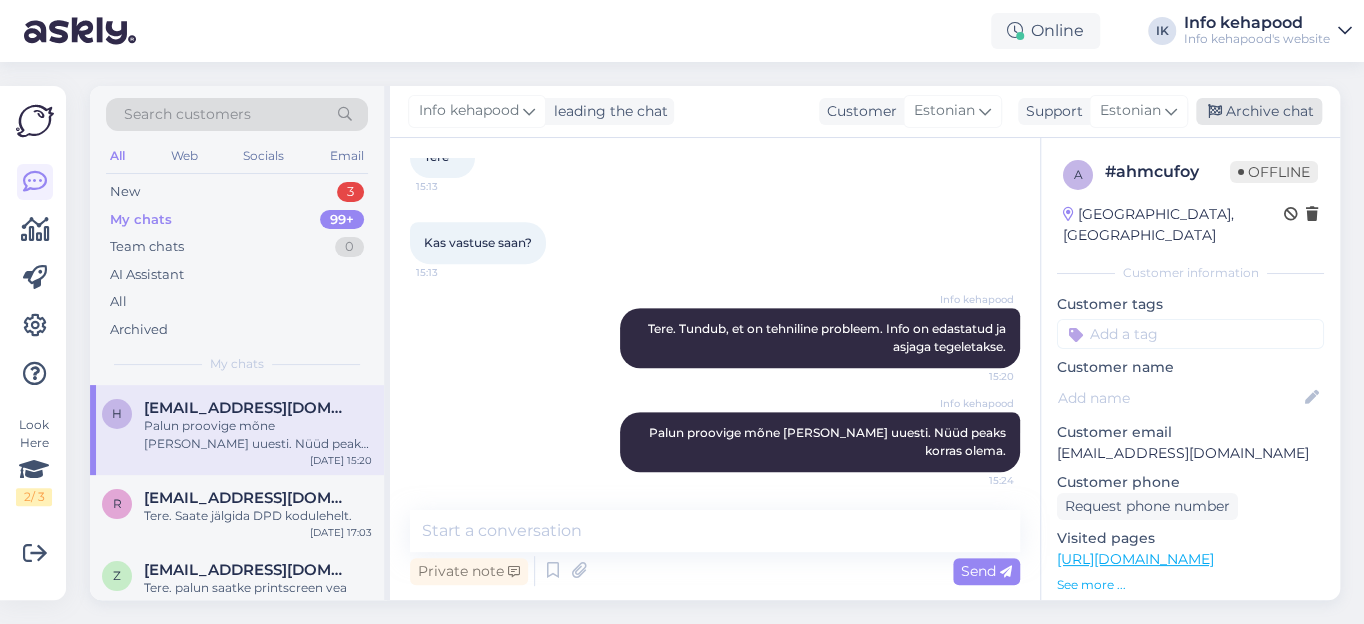 click on "Archive chat" at bounding box center [1259, 111] 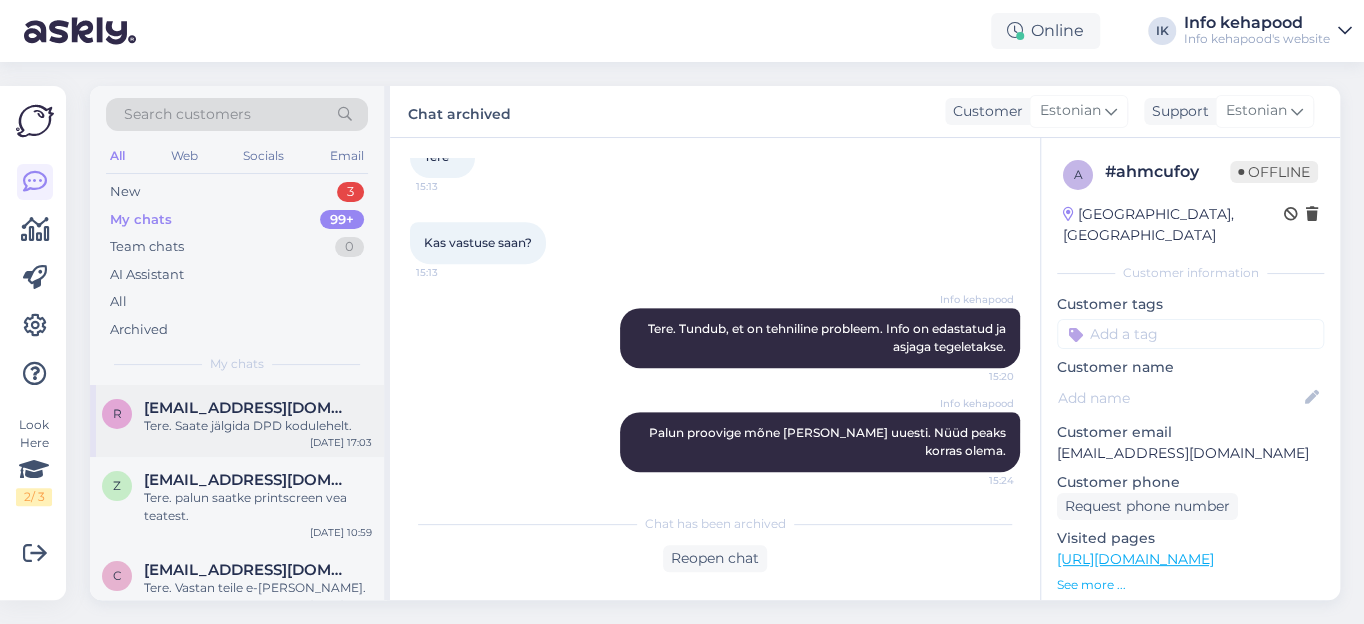 click on "Tere. Saate jälgida DPD kodulehelt." at bounding box center [258, 426] 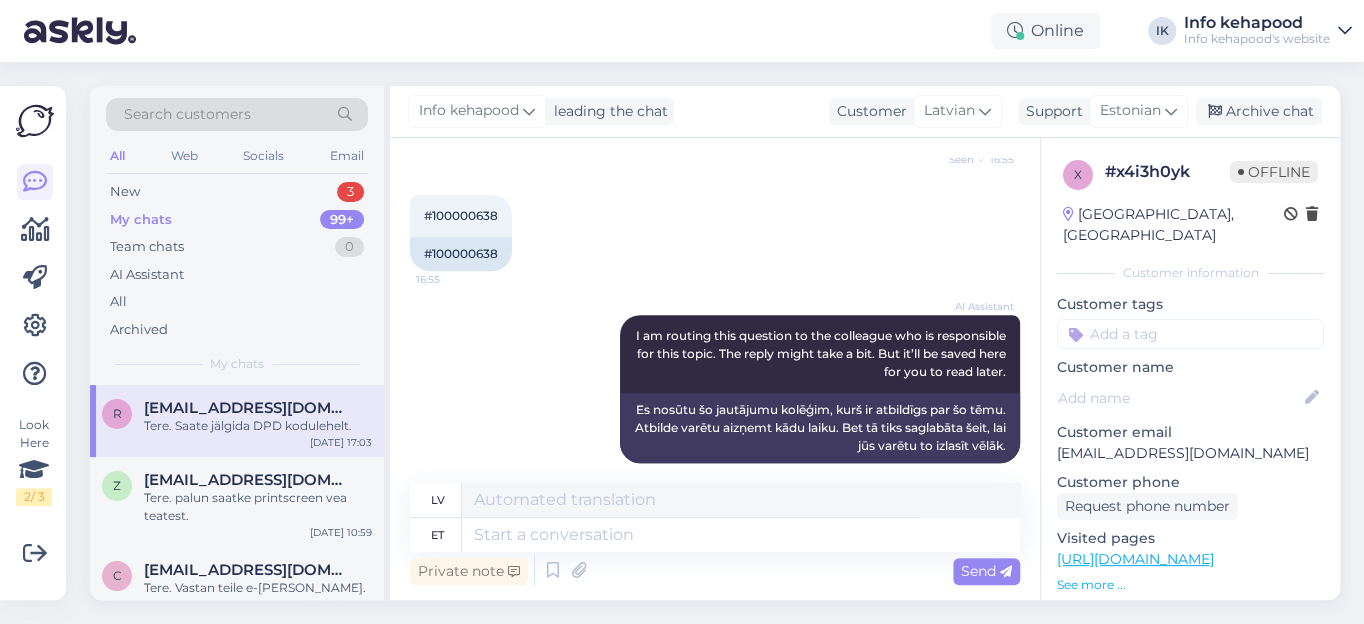 scroll, scrollTop: 454, scrollLeft: 0, axis: vertical 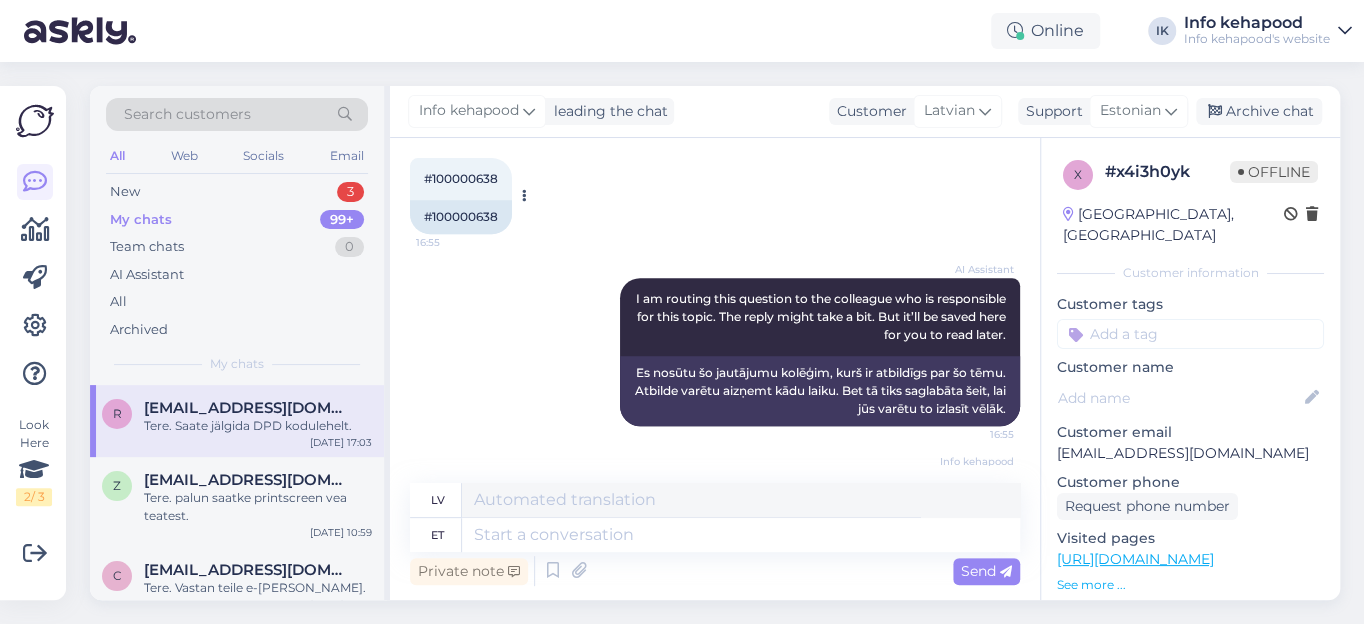 click on "#100000638" at bounding box center [461, 178] 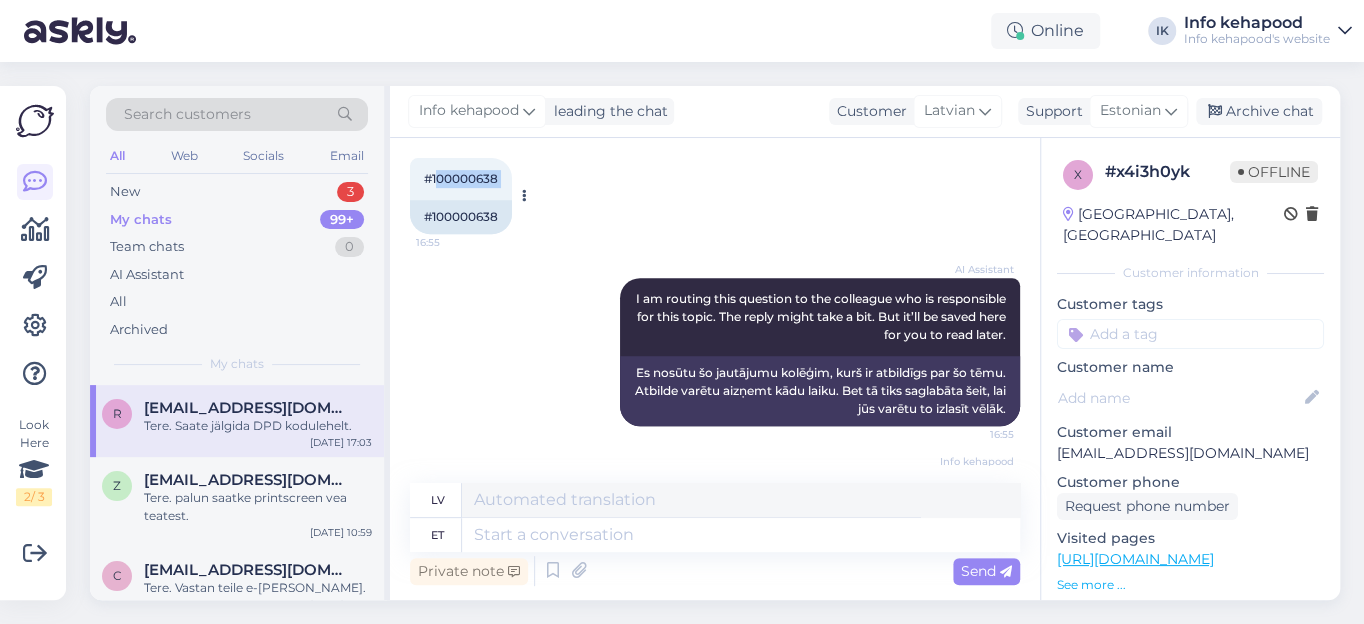click on "#100000638" at bounding box center [461, 178] 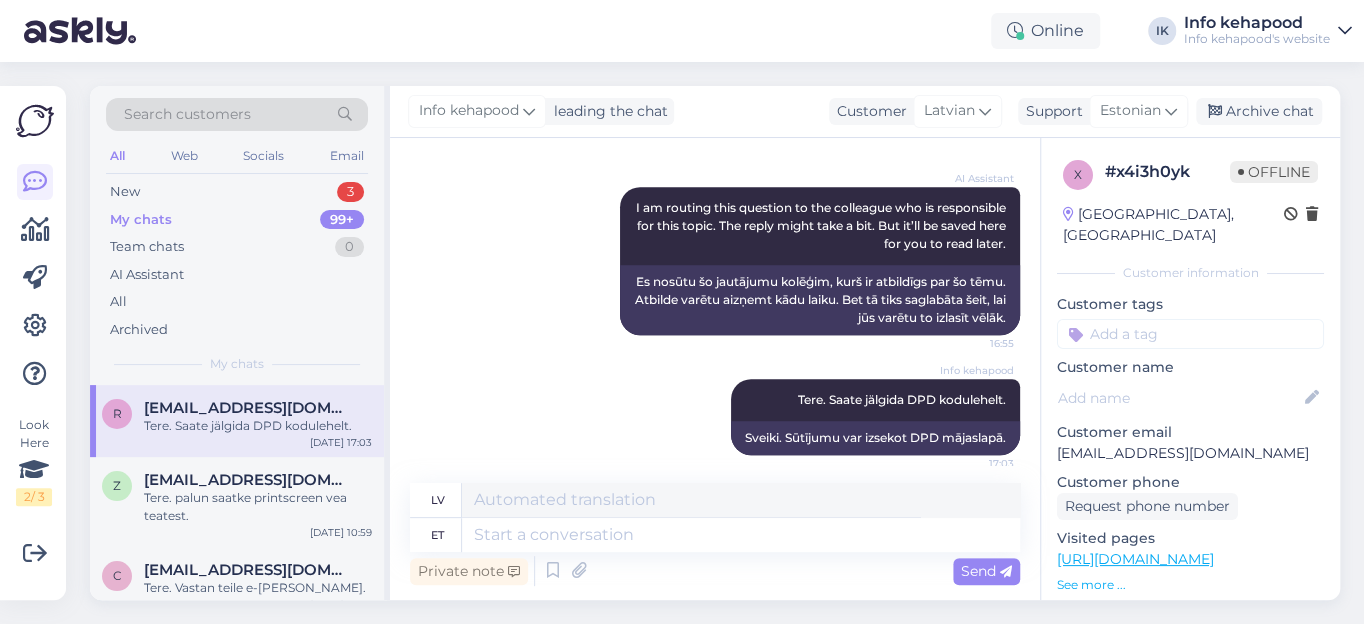 scroll, scrollTop: 681, scrollLeft: 0, axis: vertical 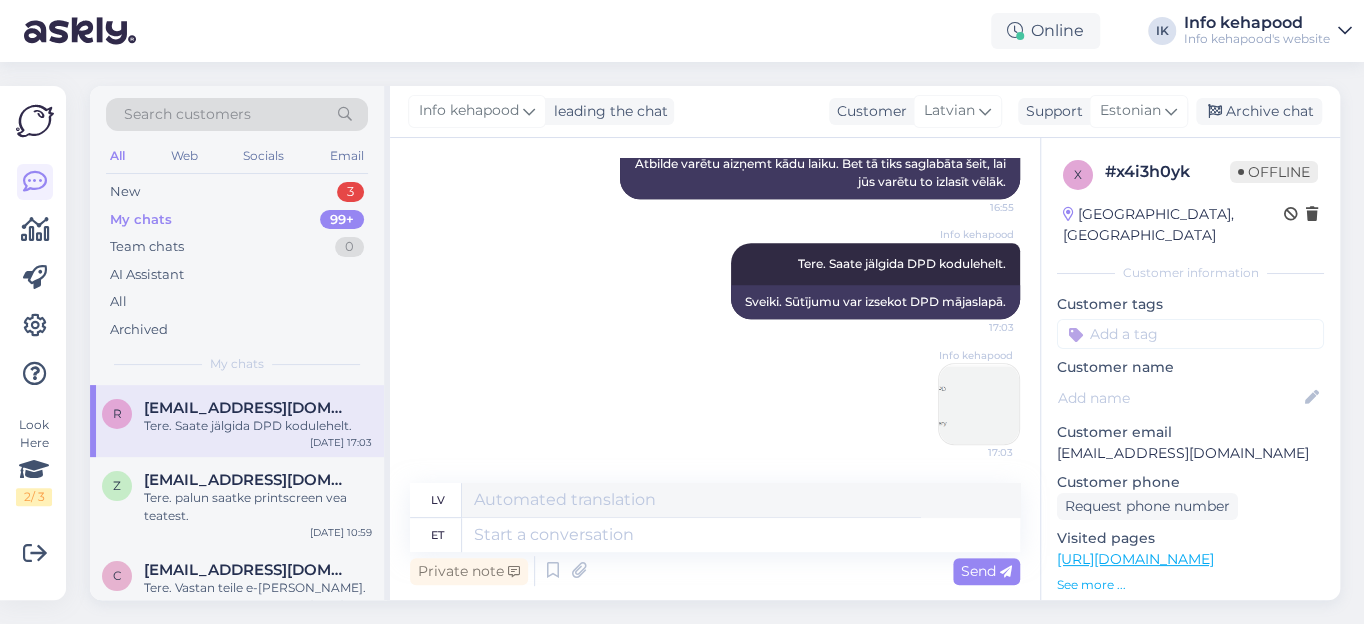 click at bounding box center [979, 404] 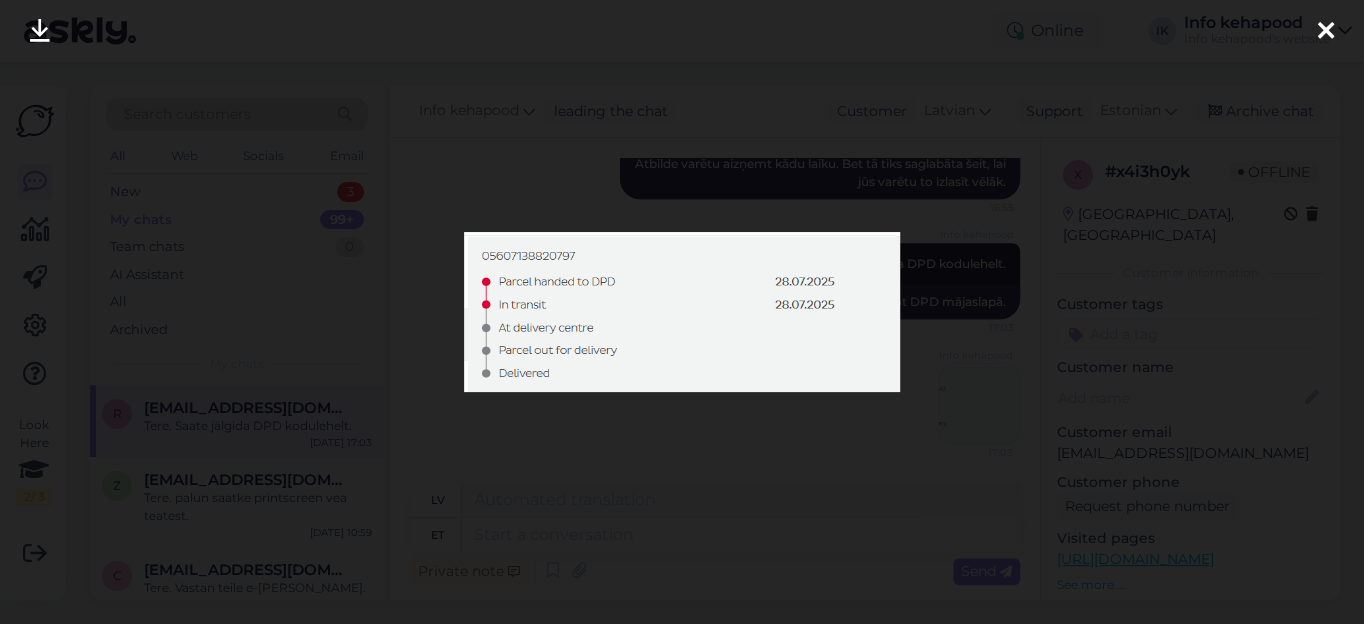 click at bounding box center (1326, 32) 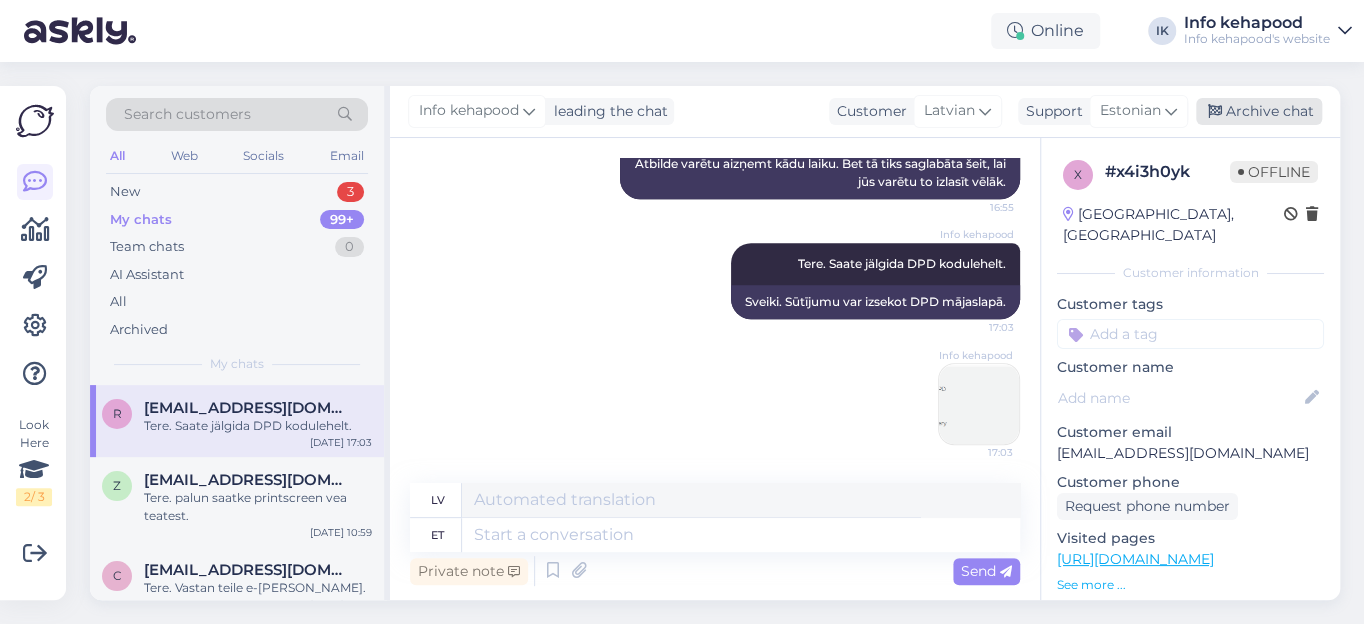 click on "Archive chat" at bounding box center (1259, 111) 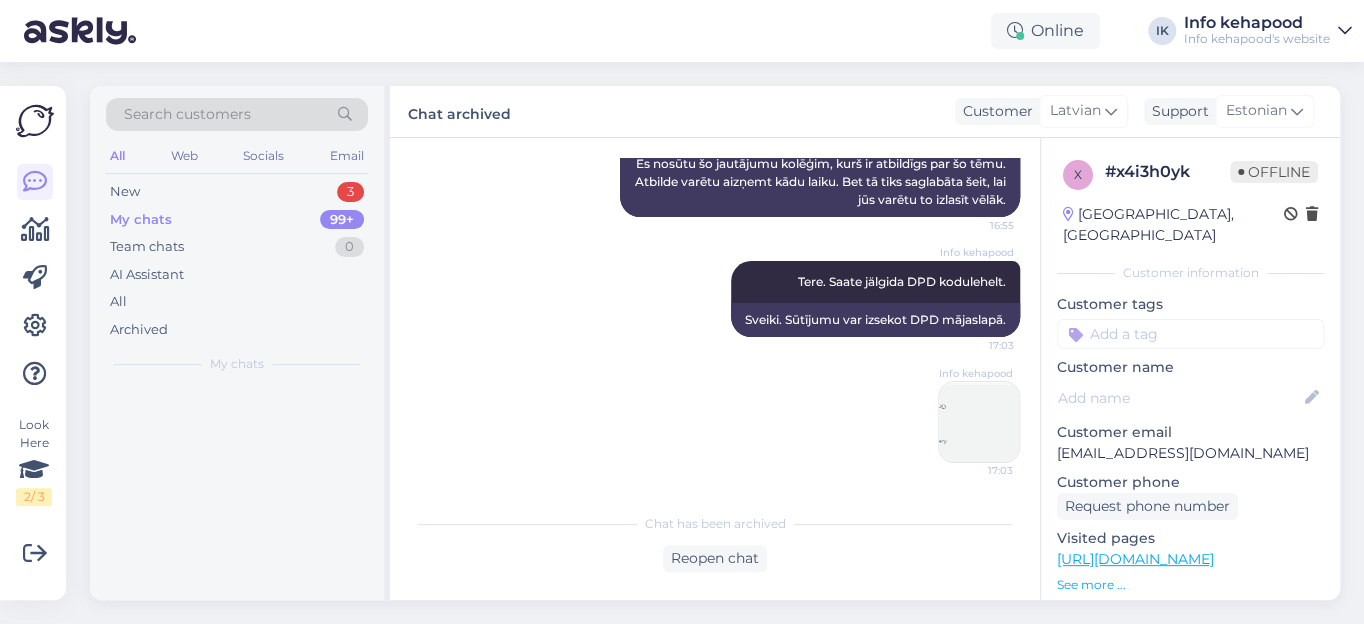 scroll, scrollTop: 661, scrollLeft: 0, axis: vertical 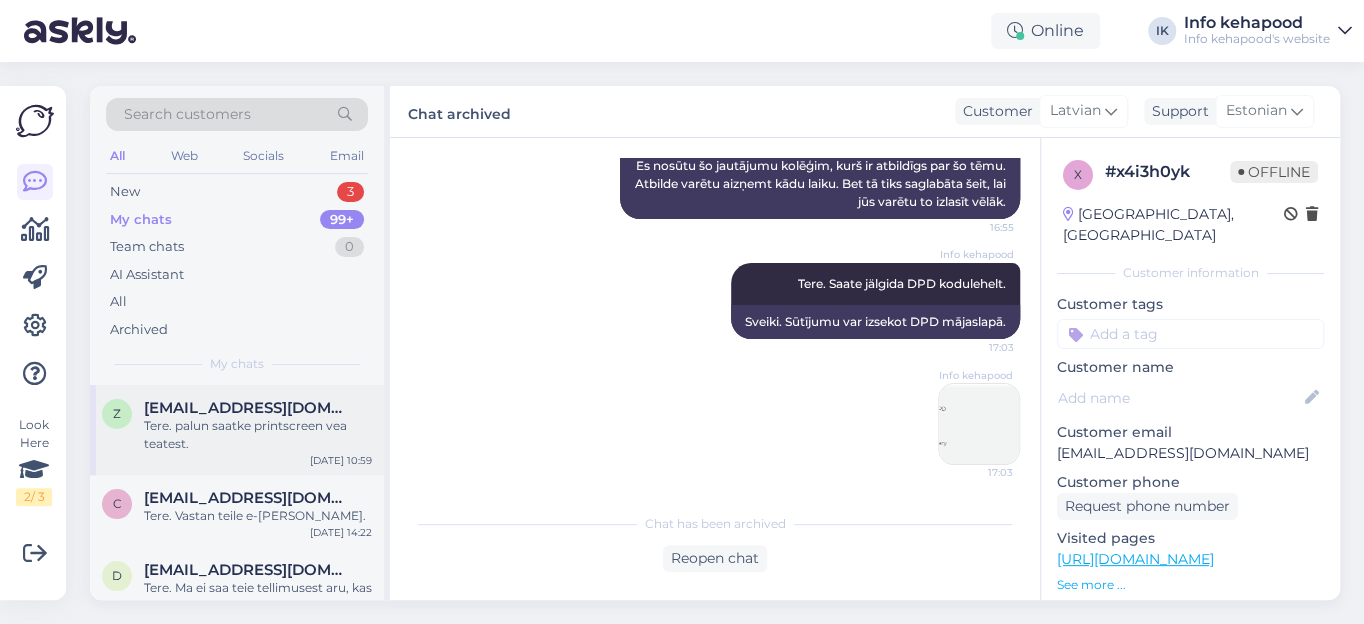 click on "Tere. palun saatke printscreen vea teatest." at bounding box center (258, 435) 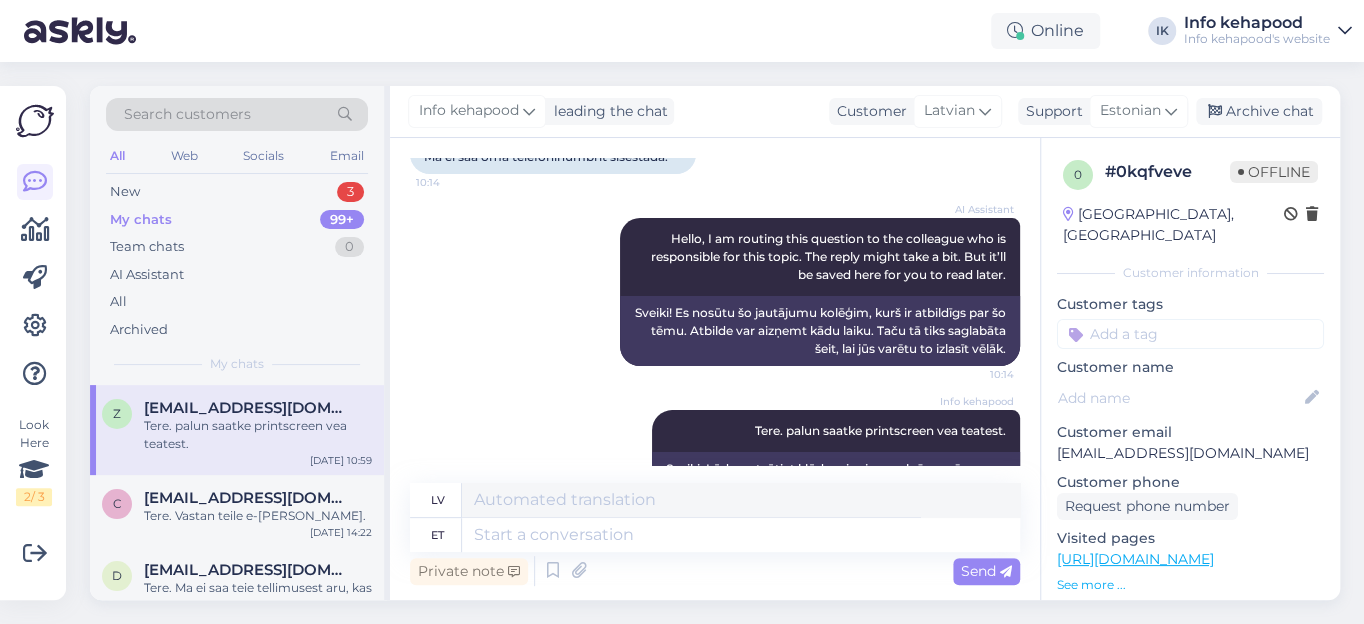 scroll, scrollTop: 208, scrollLeft: 0, axis: vertical 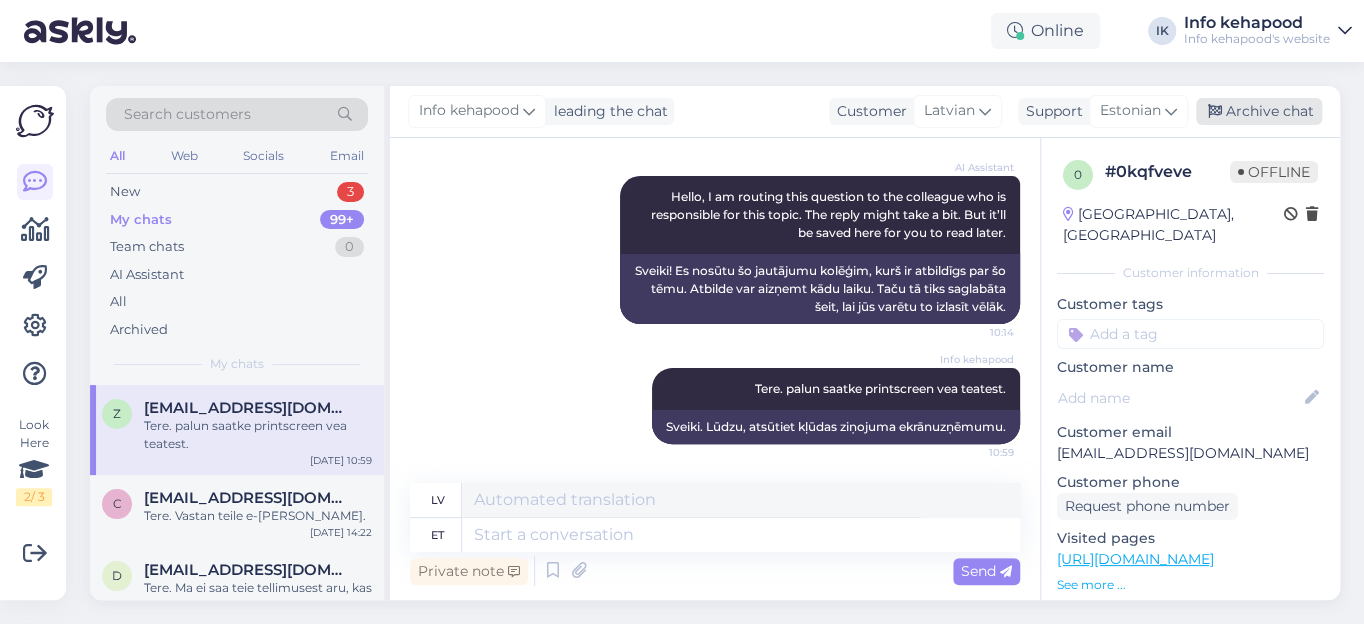 click on "Archive chat" at bounding box center (1259, 111) 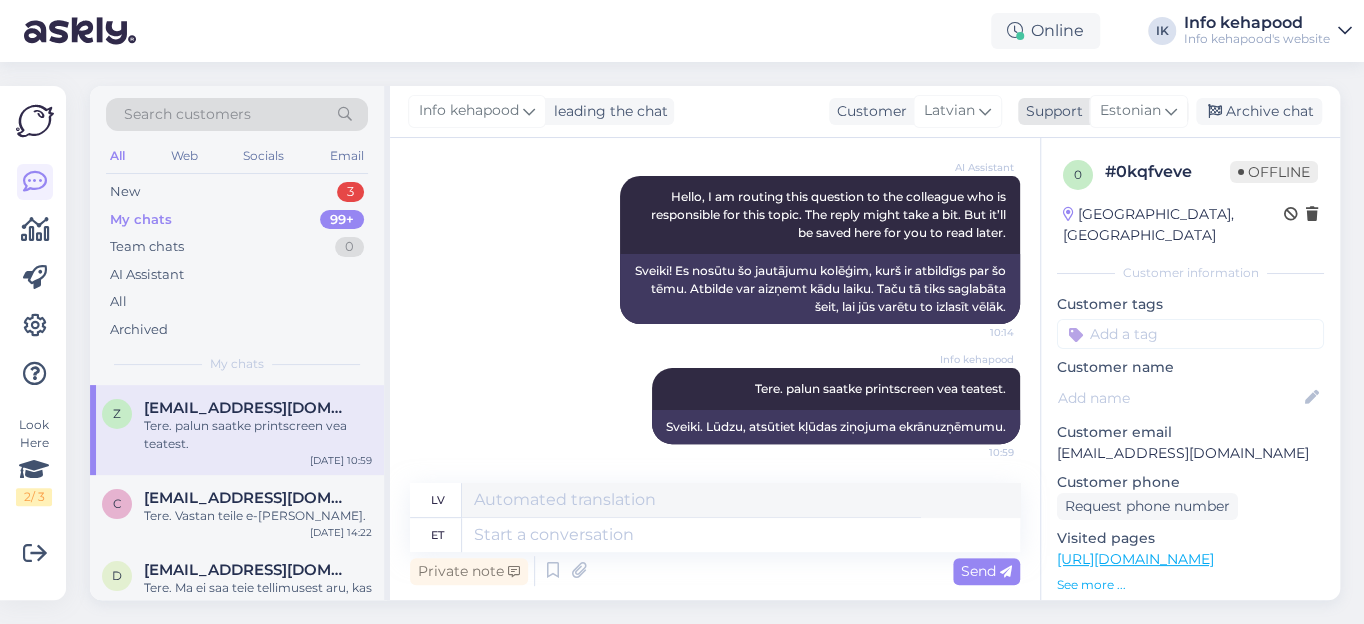 scroll, scrollTop: 188, scrollLeft: 0, axis: vertical 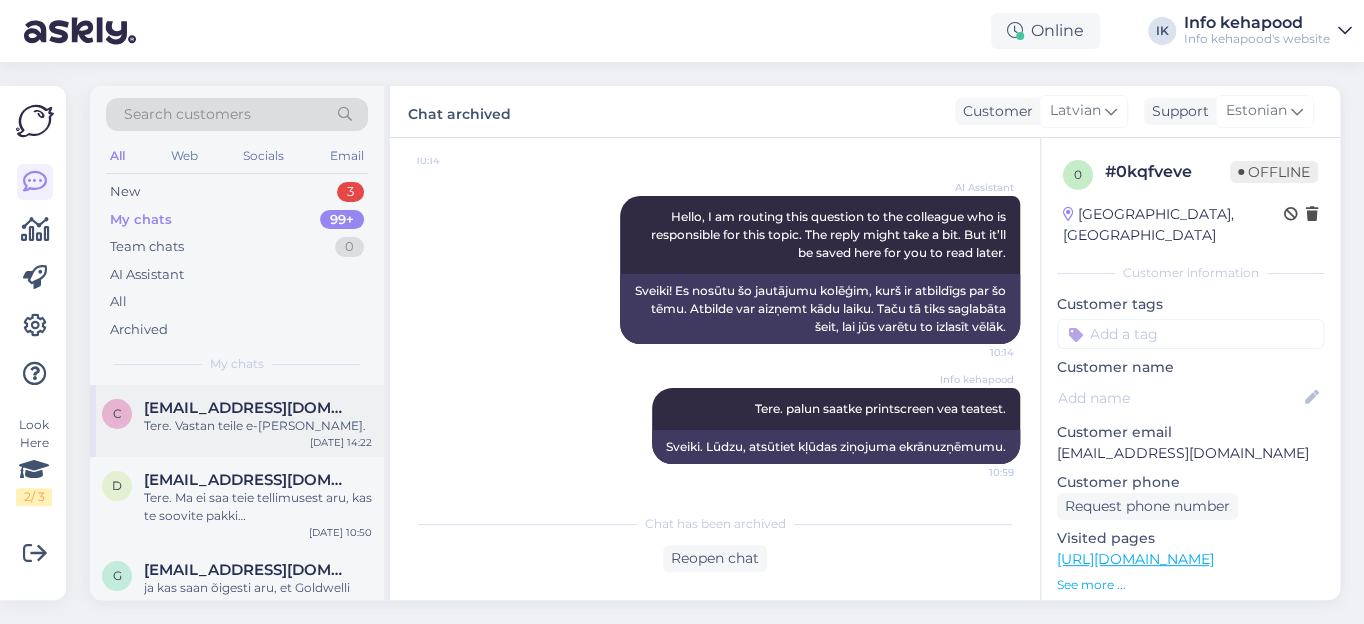 click on "Tere. Vastan teile e-[PERSON_NAME]." at bounding box center (258, 426) 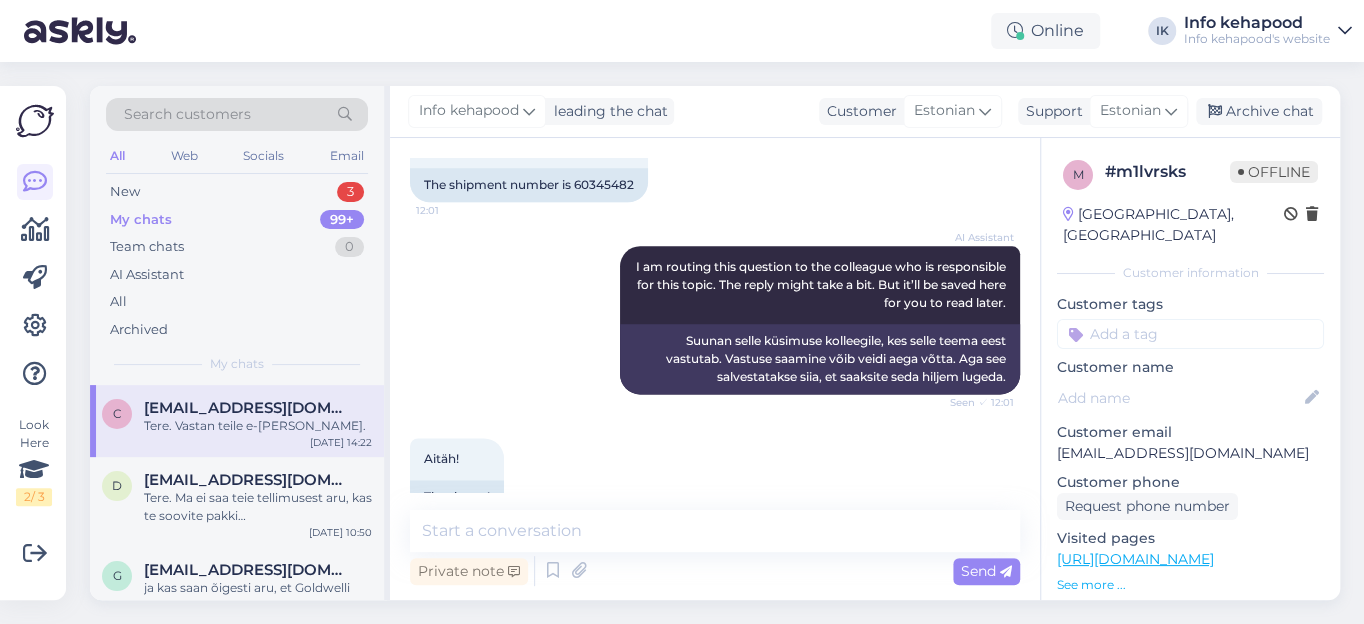 scroll, scrollTop: 1346, scrollLeft: 0, axis: vertical 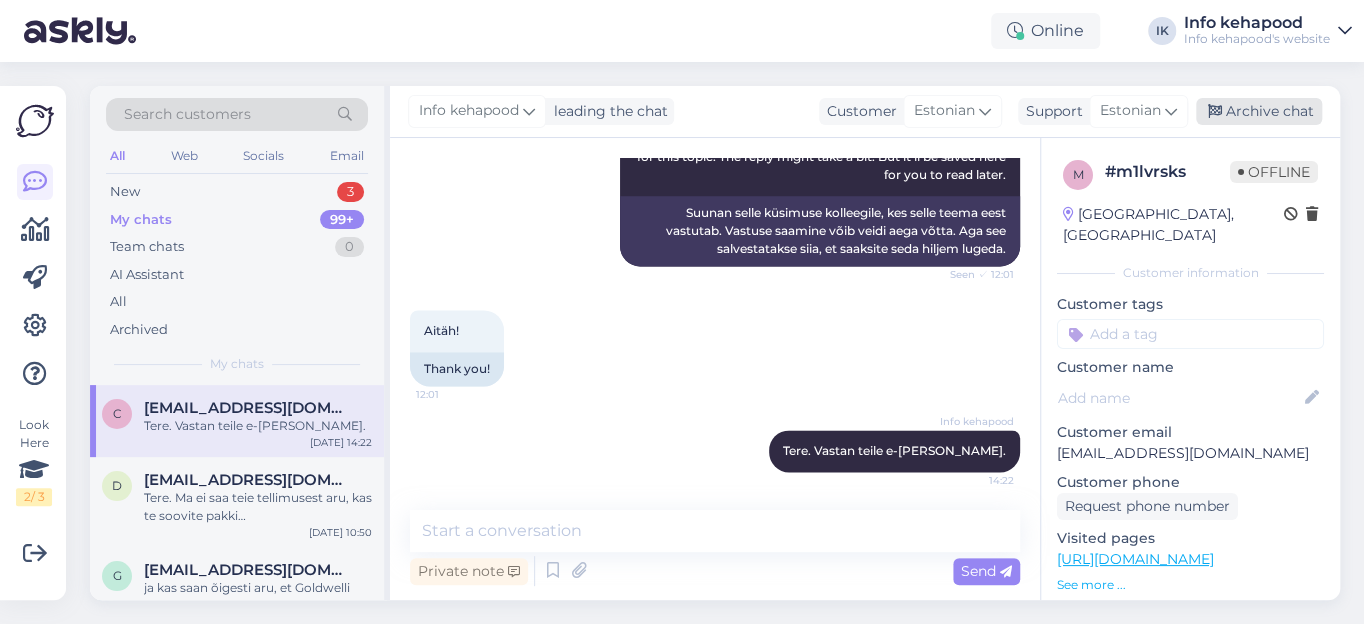 click on "Archive chat" at bounding box center (1259, 111) 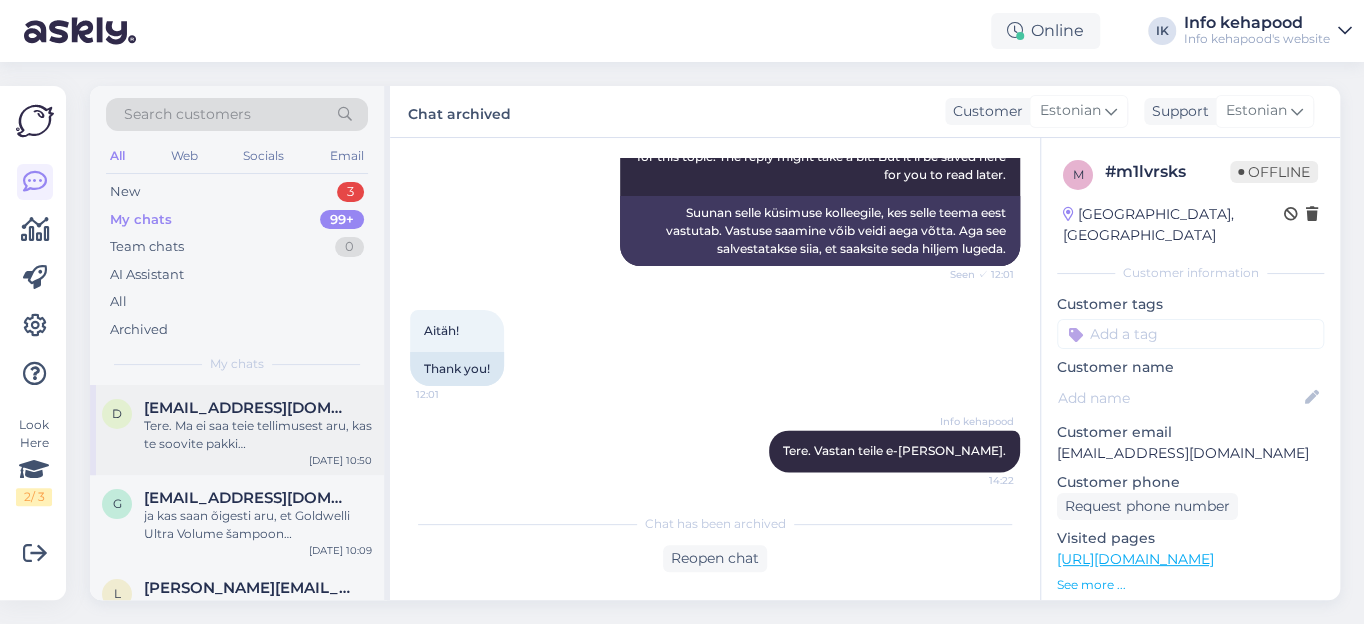 click on "Tere. Ma ei saa teie tellimusest aru, kas te soovite pakki [GEOGRAPHIC_DATA] või Kuiveiti? Kas teile on toote eest tasutud?" at bounding box center (258, 435) 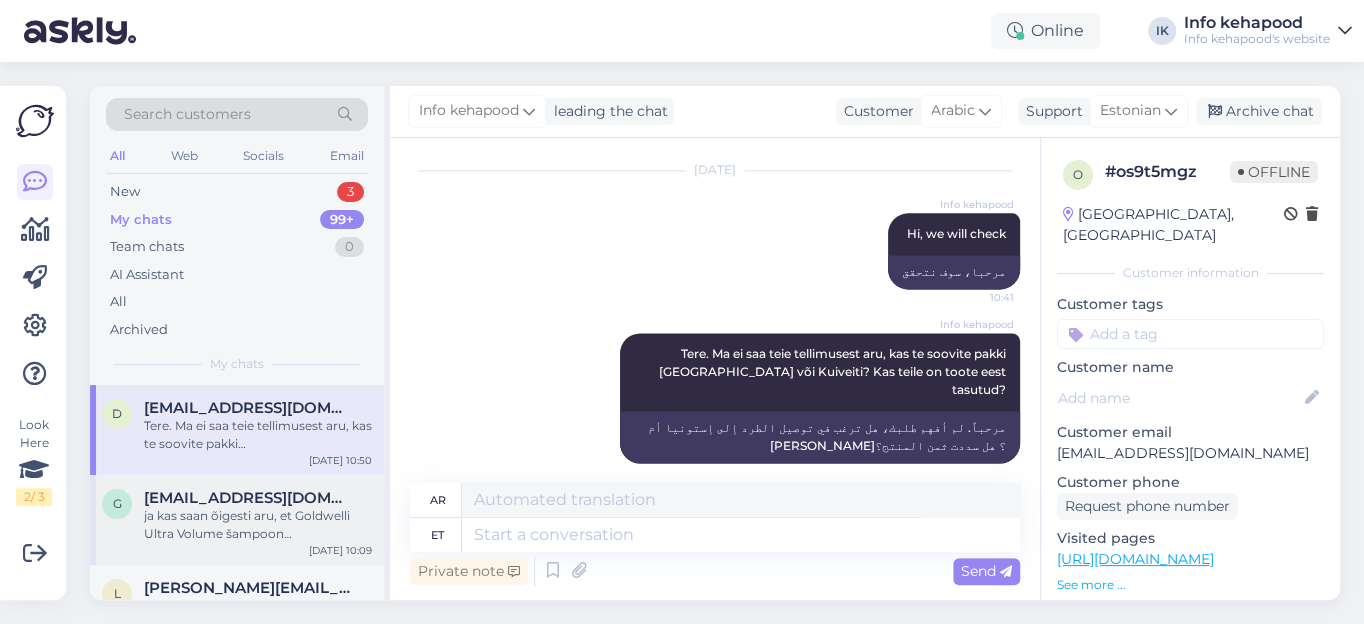click on "ja kas saan õigesti aru, et Goldwelli Ultra Volume šampoon [PERSON_NAME] on laost otsas? Ei lase ostukorvi lisada, annab mingi veateate" at bounding box center (258, 525) 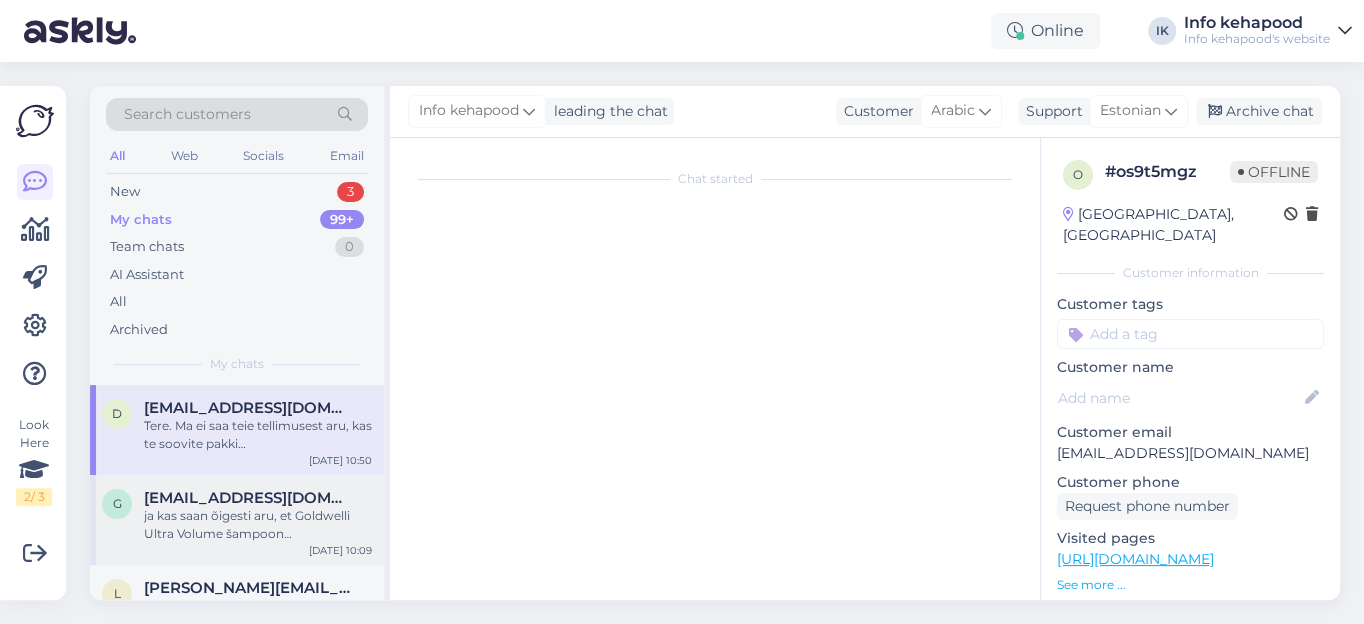 scroll, scrollTop: 1340, scrollLeft: 0, axis: vertical 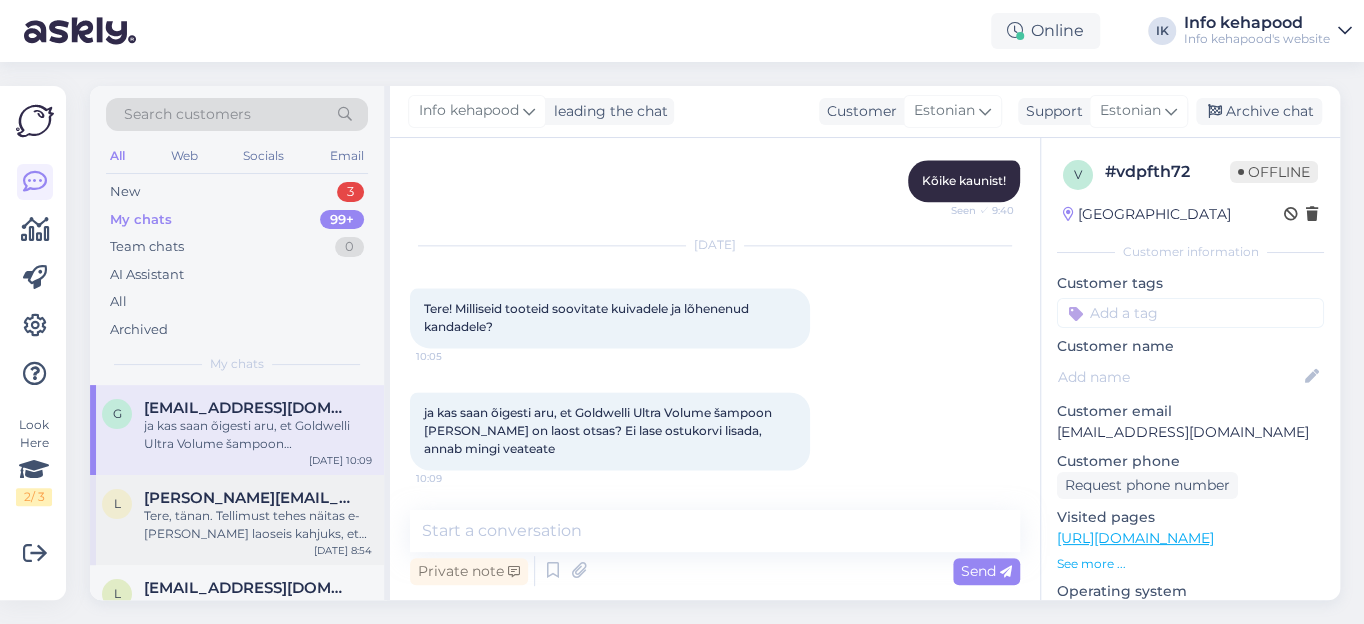 click on "Tere, tänan. Tellimust tehes näitas e-[PERSON_NAME] laoseis kahjuks, et toode on saadaval. Ja ma [PERSON_NAME] sellega arvestanud... Ma ei ole rahul sellega, et toote laoseis oli [PERSON_NAME] tarneaeg pea [PERSON_NAME] nädalat, millega pole arvestanud." at bounding box center [258, 525] 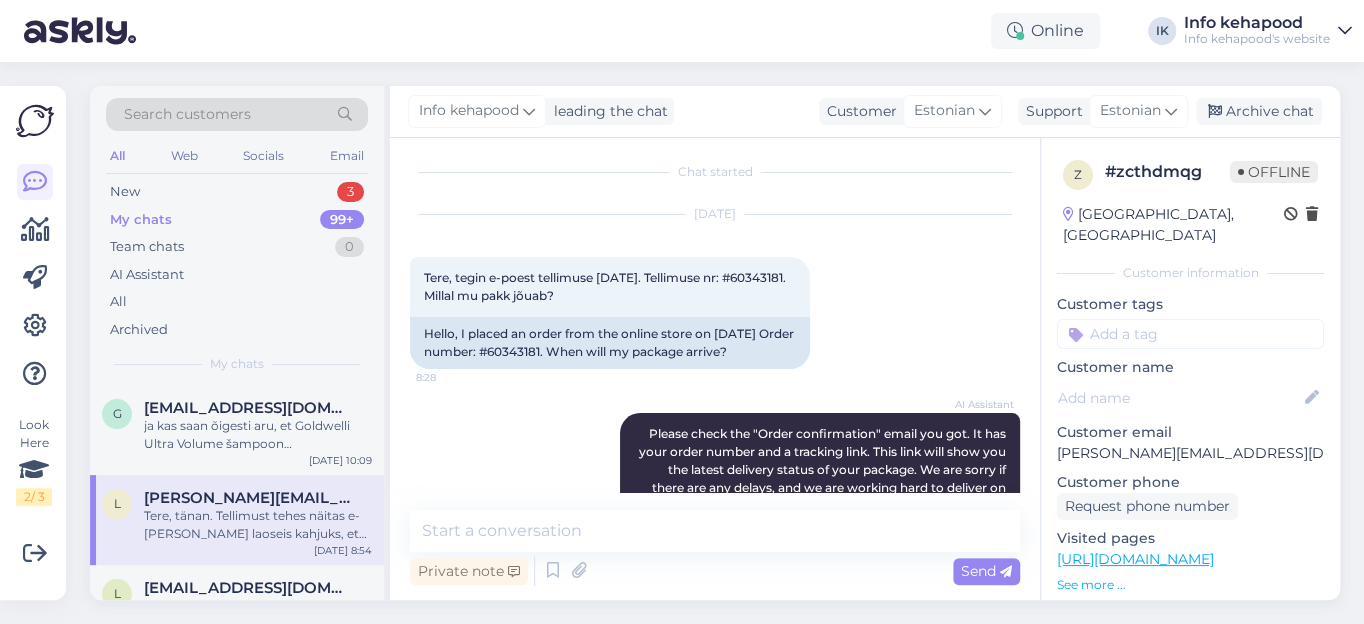 scroll, scrollTop: 0, scrollLeft: 0, axis: both 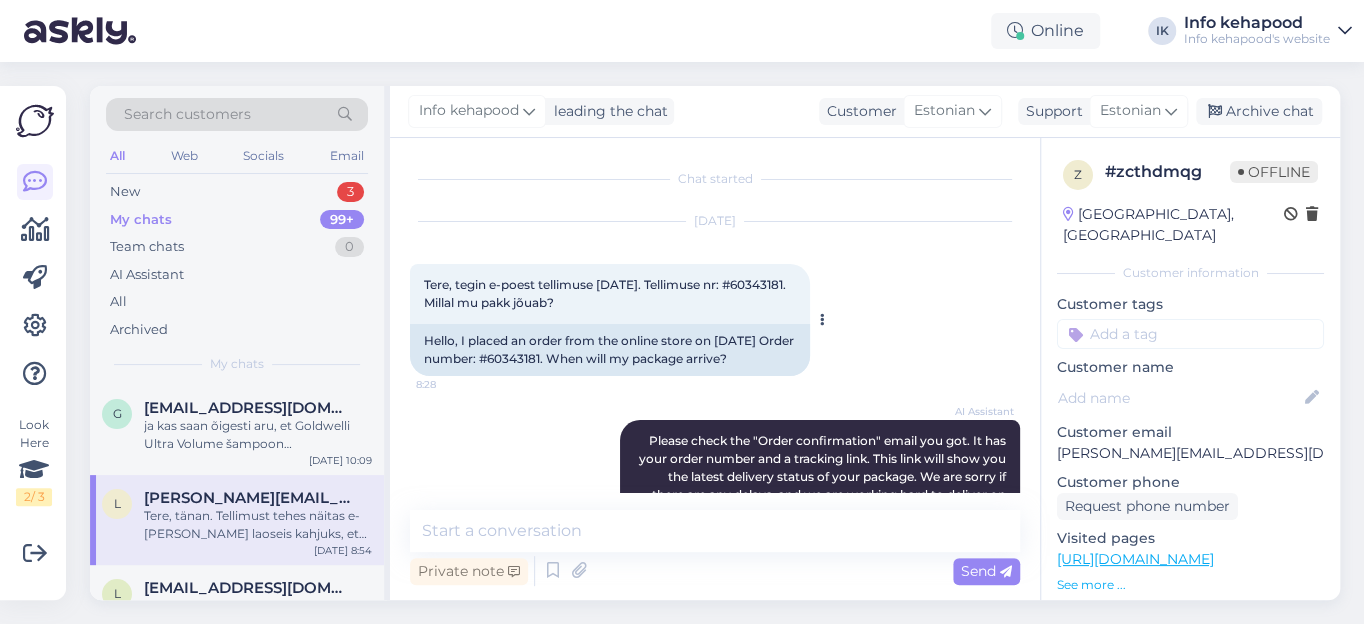 click on "Tere, tegin e-poest tellimuse [DATE]. Tellimuse nr: #60343181. Millal mu pakk jõuab?" at bounding box center (606, 293) 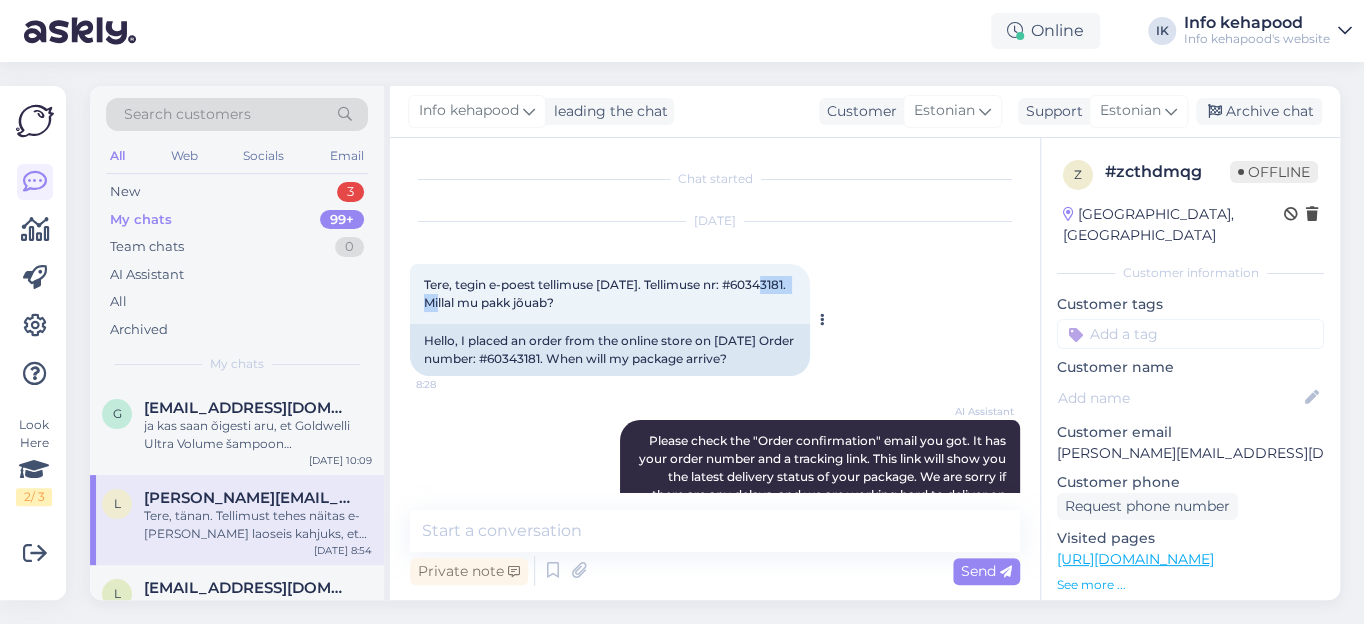 click on "Tere, tegin e-poest tellimuse [DATE]. Tellimuse nr: #60343181. Millal mu pakk jõuab?" at bounding box center (606, 293) 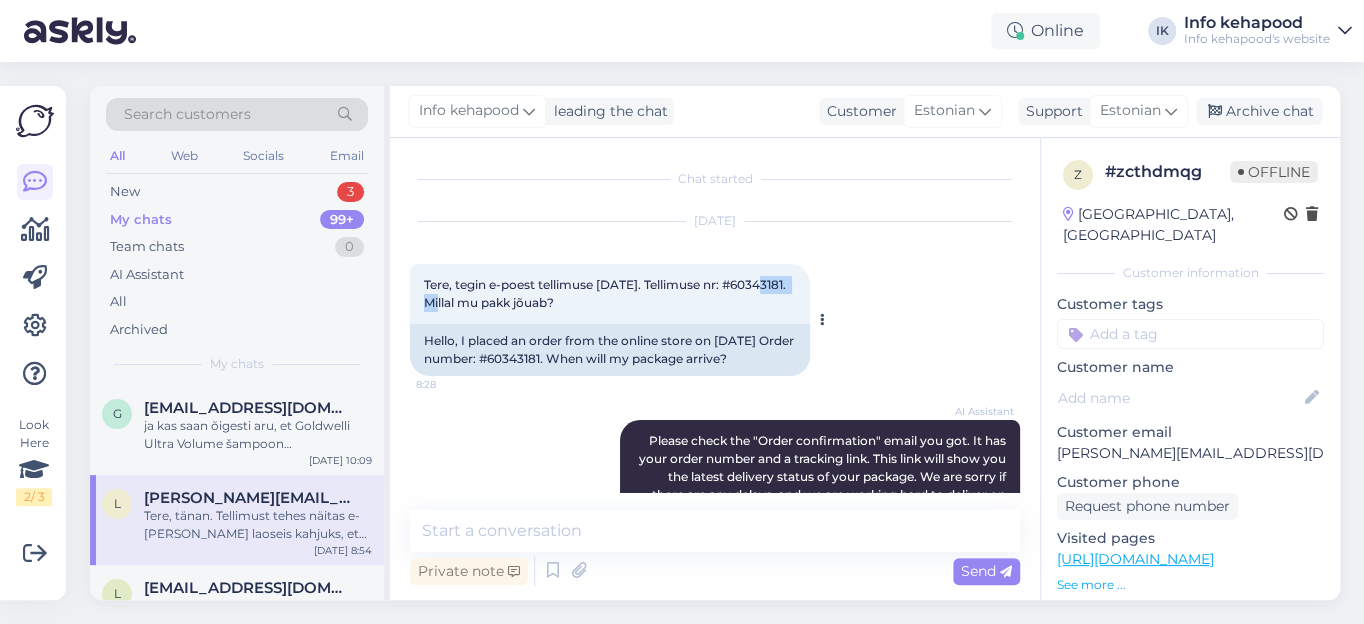 copy on "60343181" 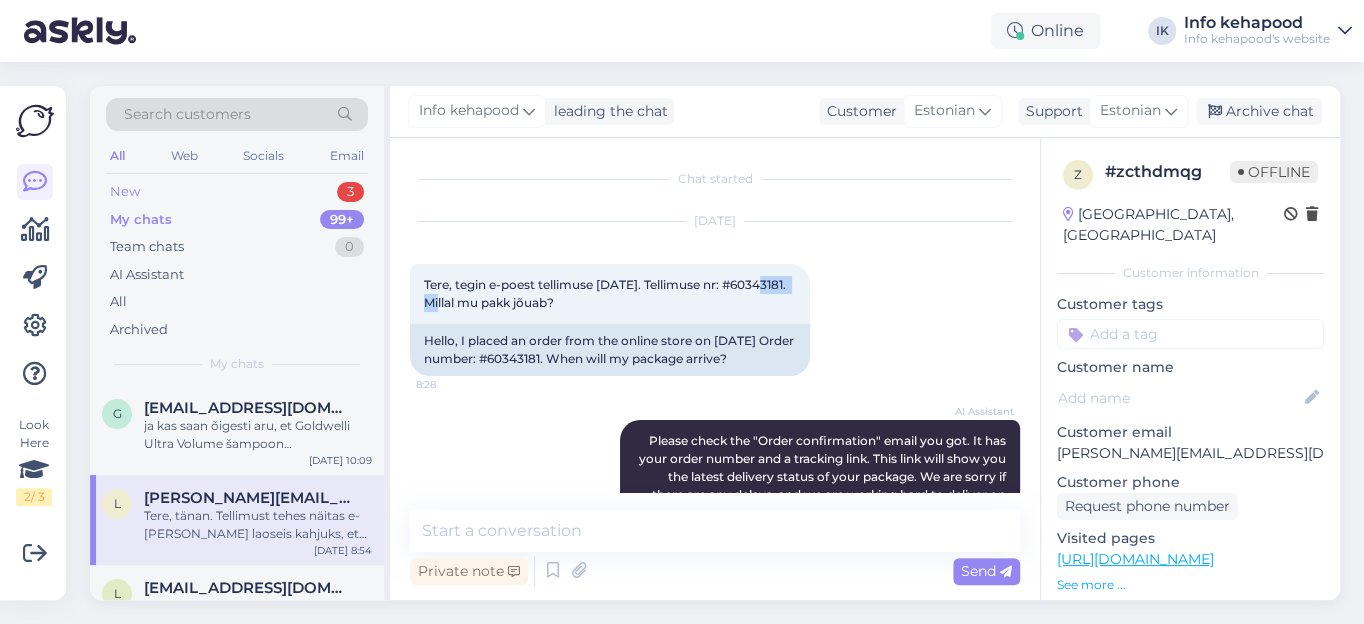 click on "New" at bounding box center [125, 192] 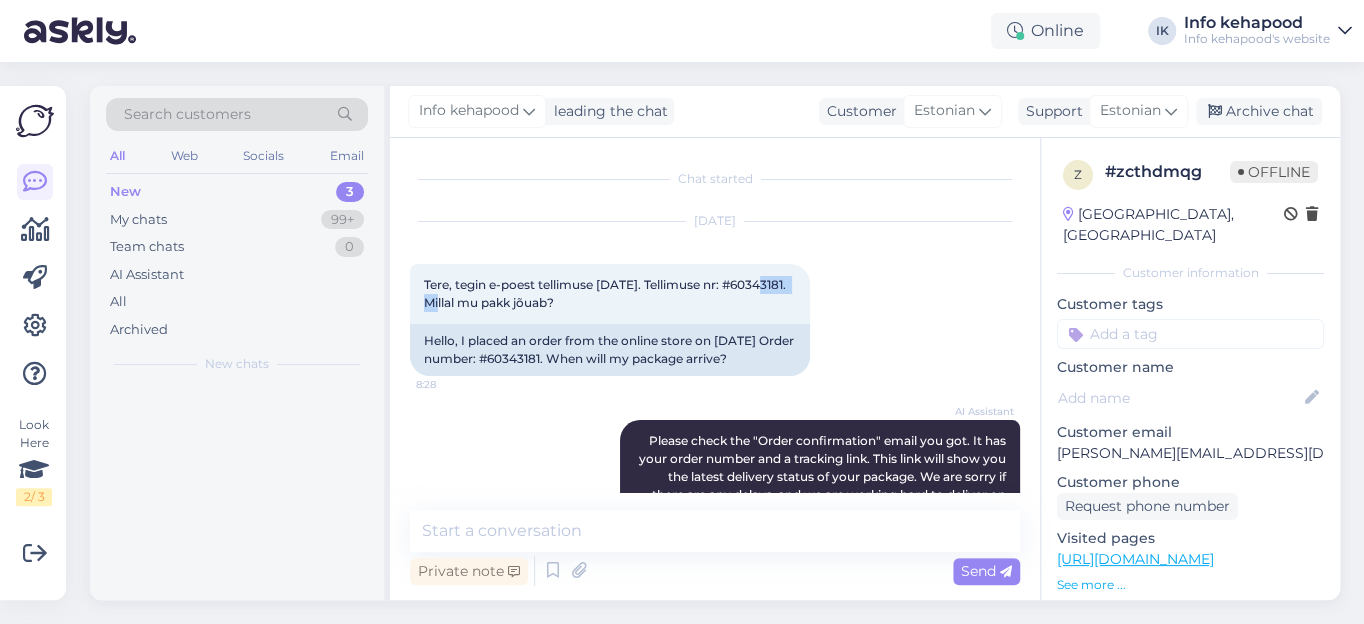 scroll, scrollTop: 0, scrollLeft: 0, axis: both 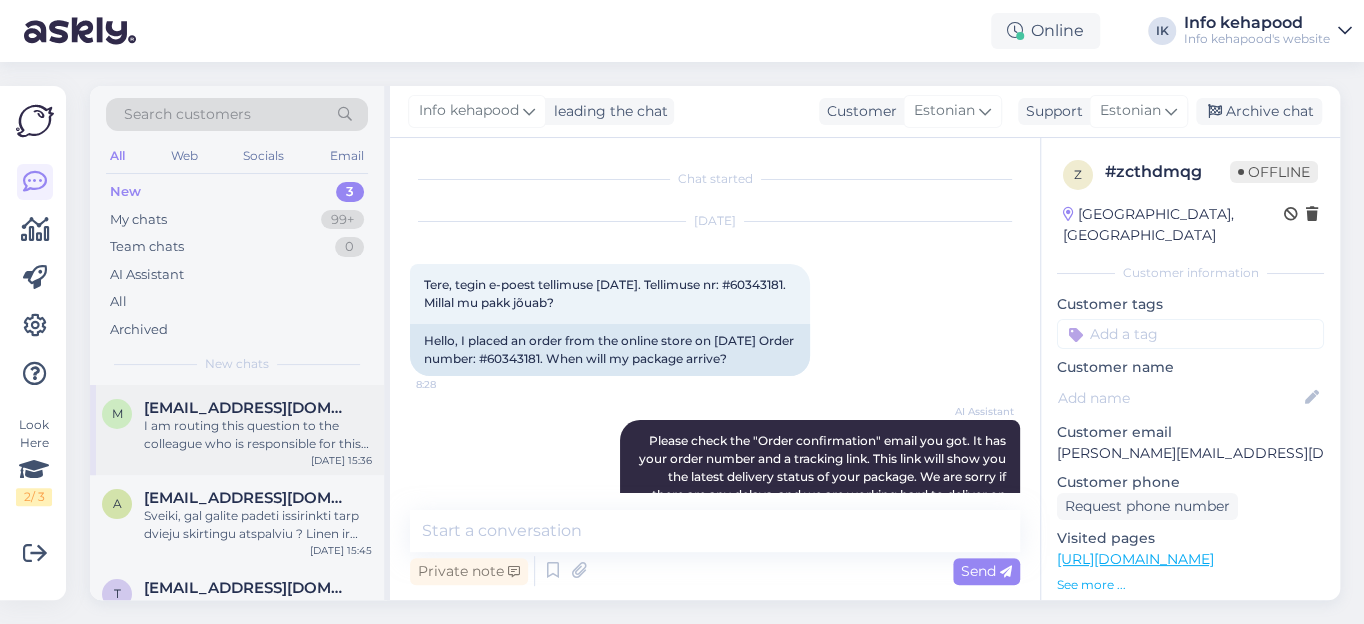 click on "I am routing this question to the colleague who is responsible for this topic. The reply might take a bit. But it’ll be saved here for you to read later." at bounding box center [258, 435] 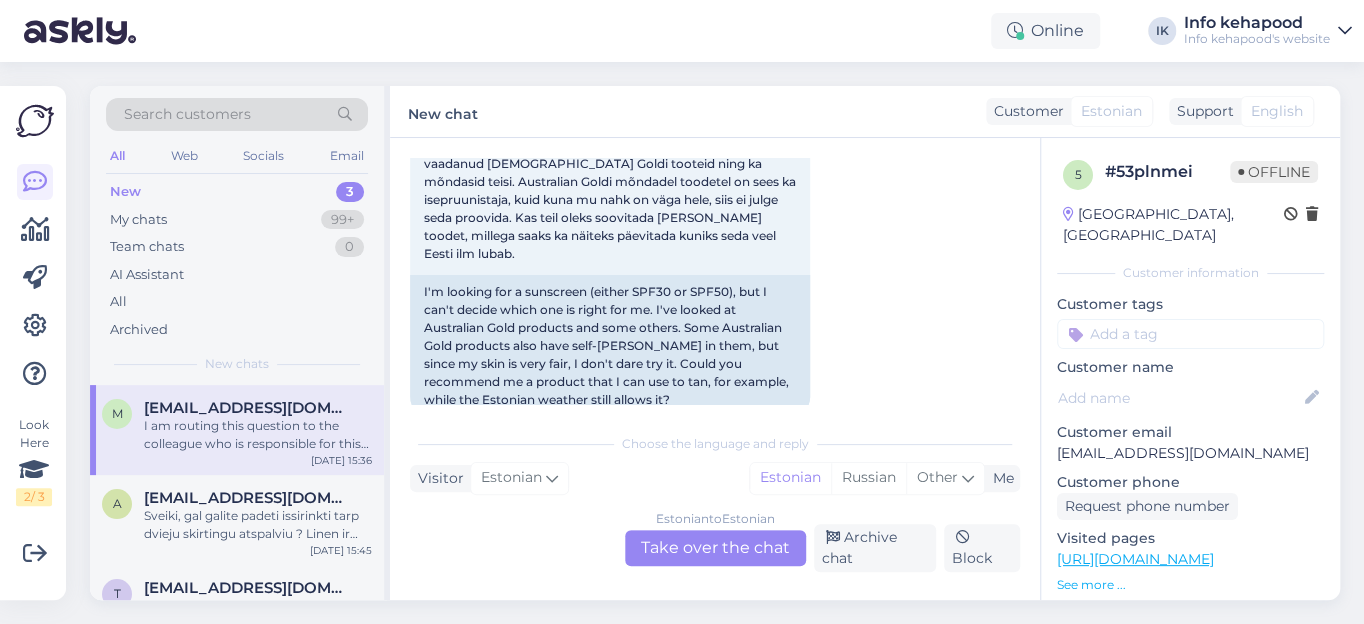 scroll, scrollTop: 422, scrollLeft: 0, axis: vertical 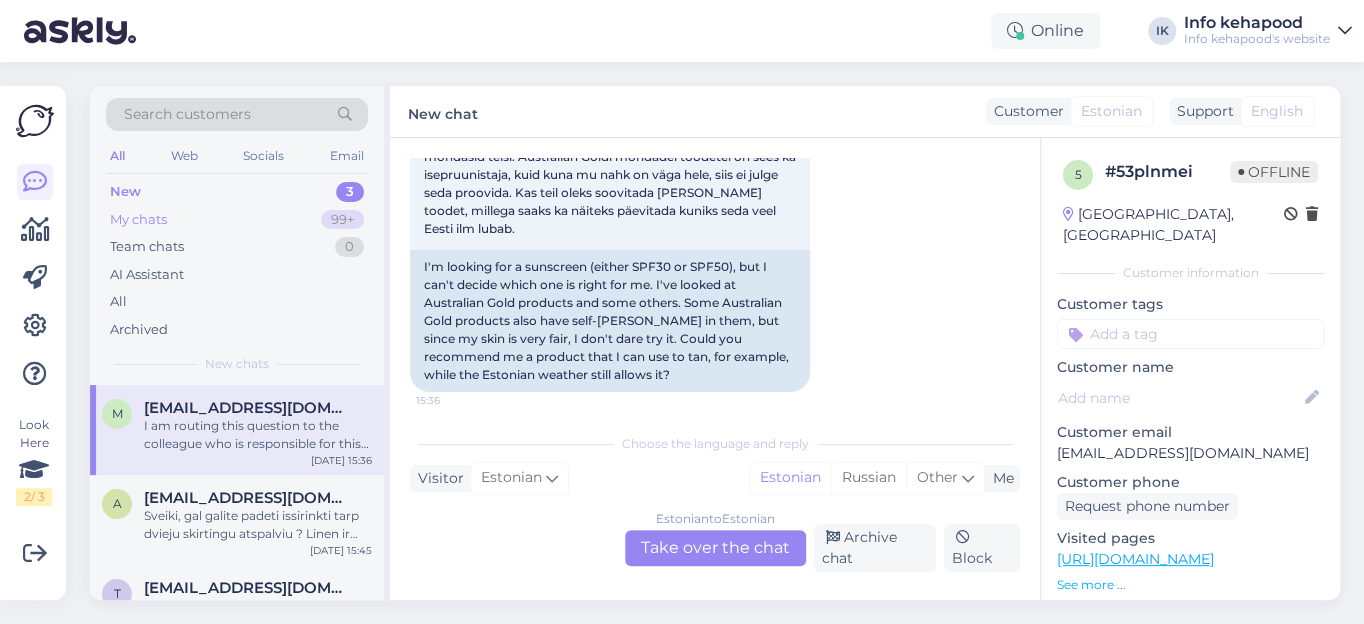click on "My chats 99+" at bounding box center (237, 220) 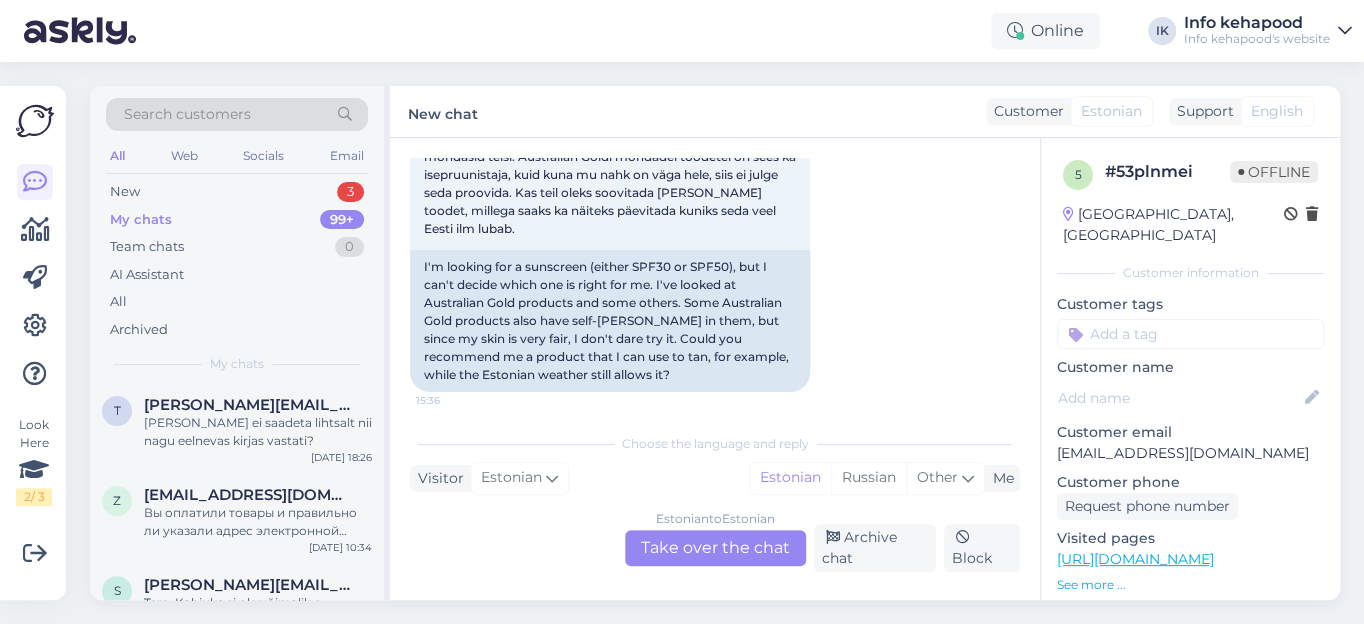 scroll, scrollTop: 0, scrollLeft: 0, axis: both 